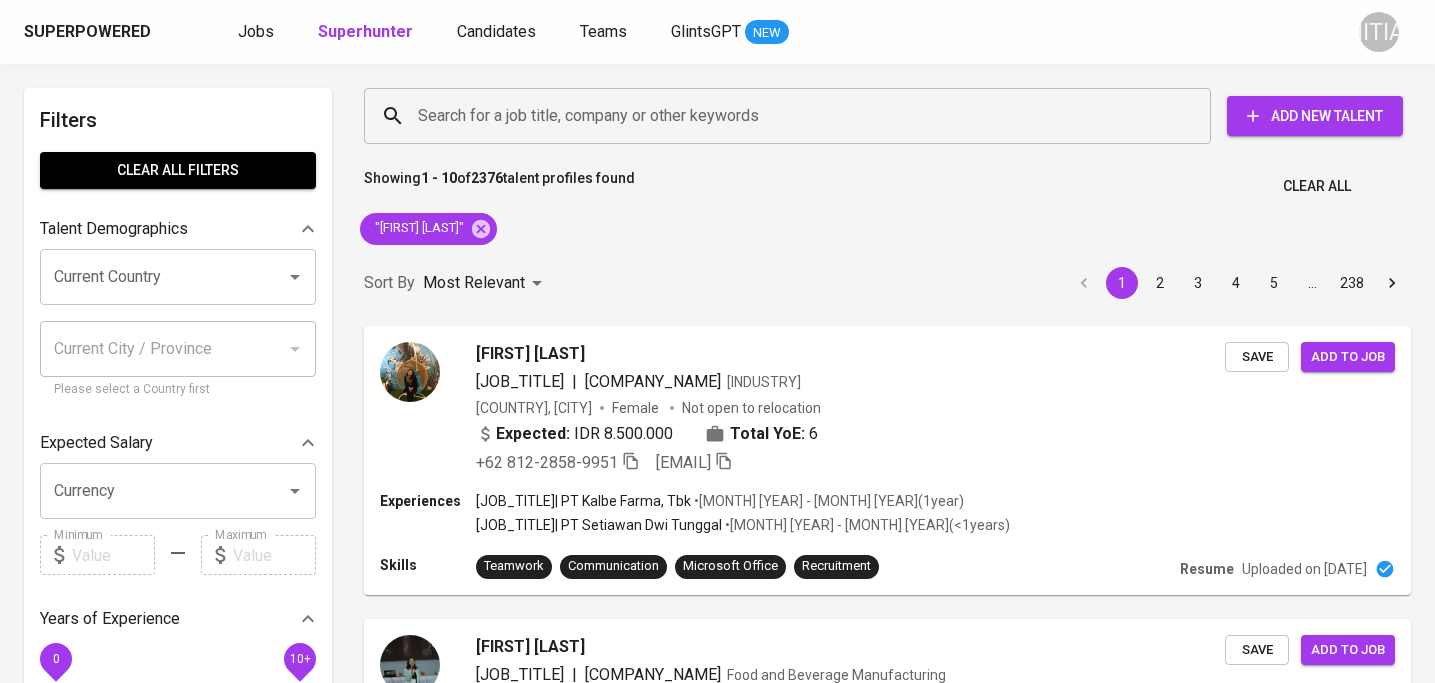 scroll, scrollTop: 0, scrollLeft: 0, axis: both 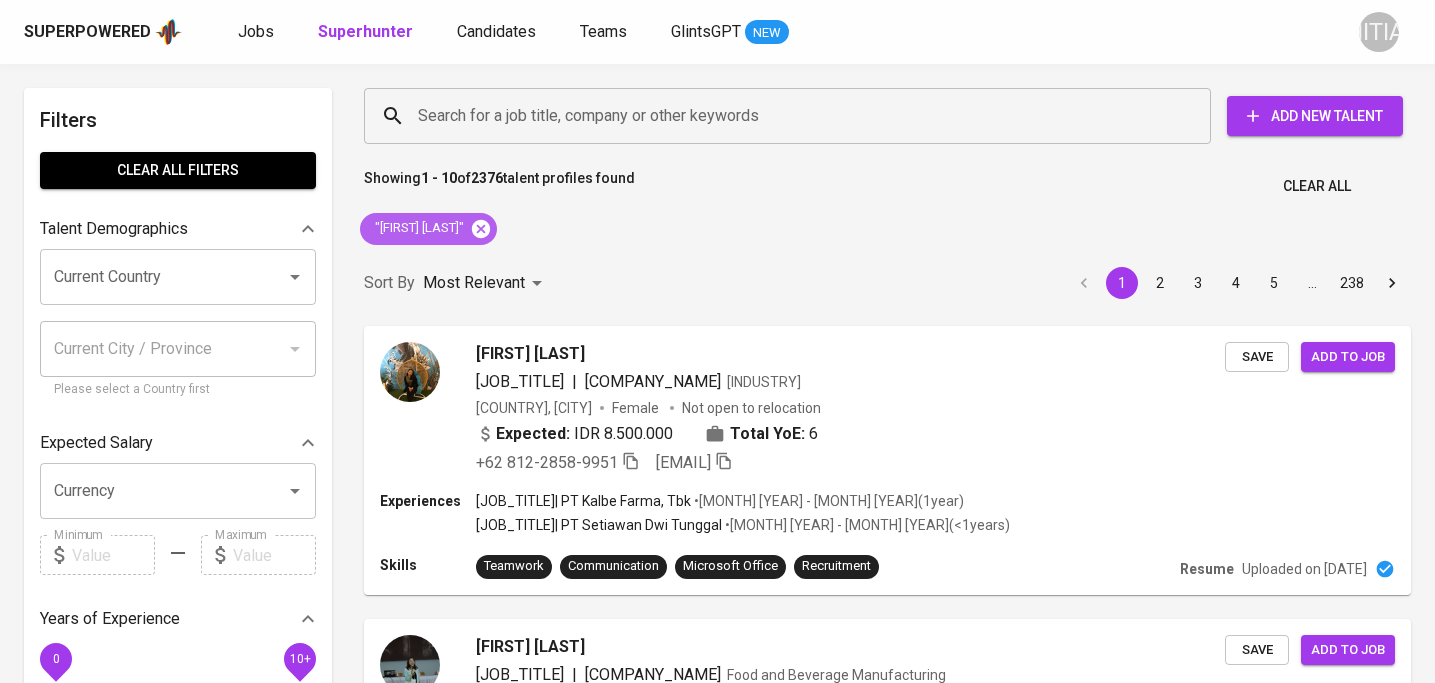 click 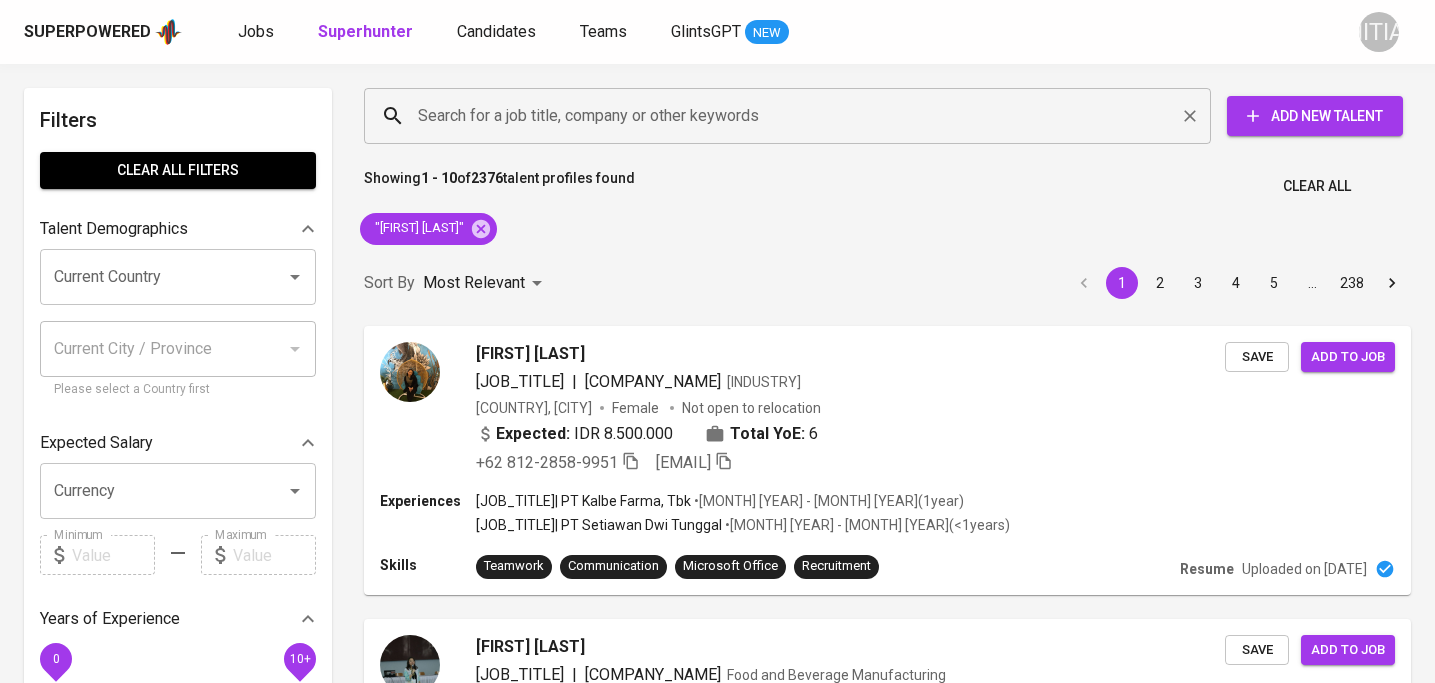 click on "Search for a job title, company or other keywords" at bounding box center (792, 116) 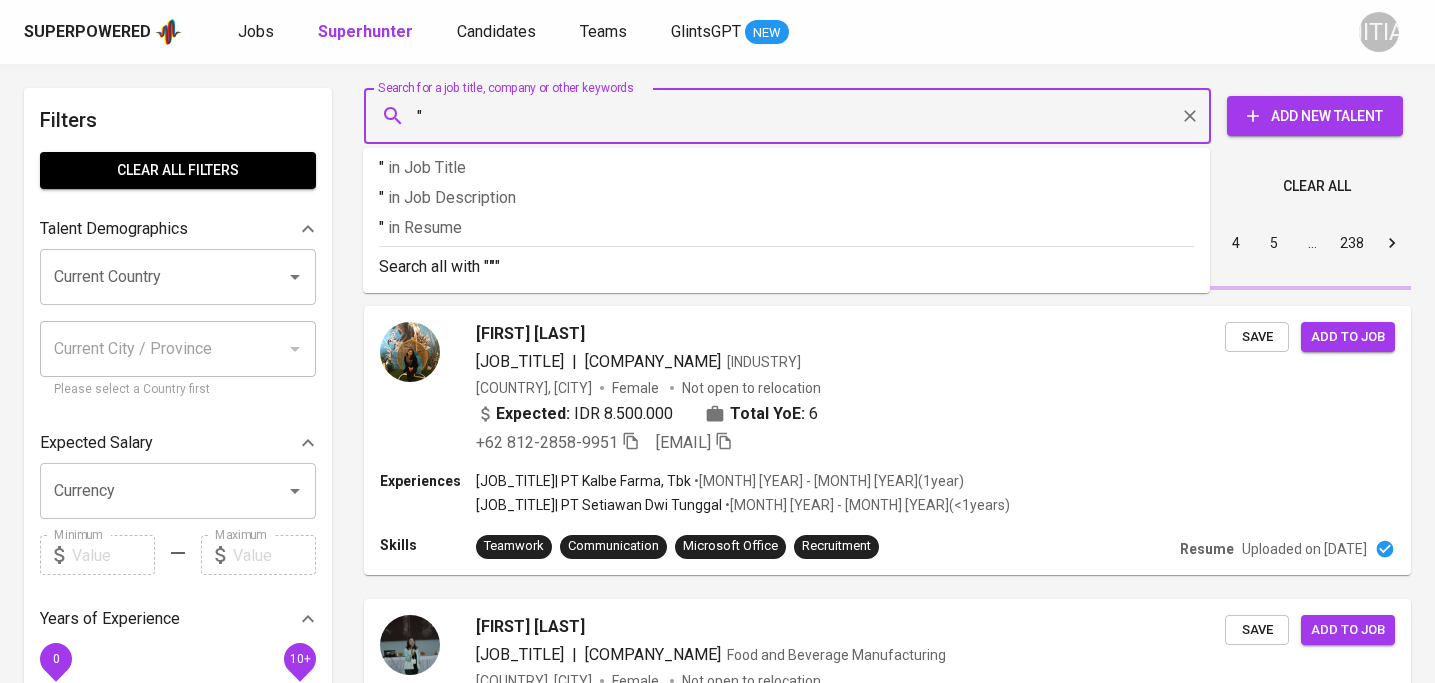 paste on "Yovan Nuzki Pratama" 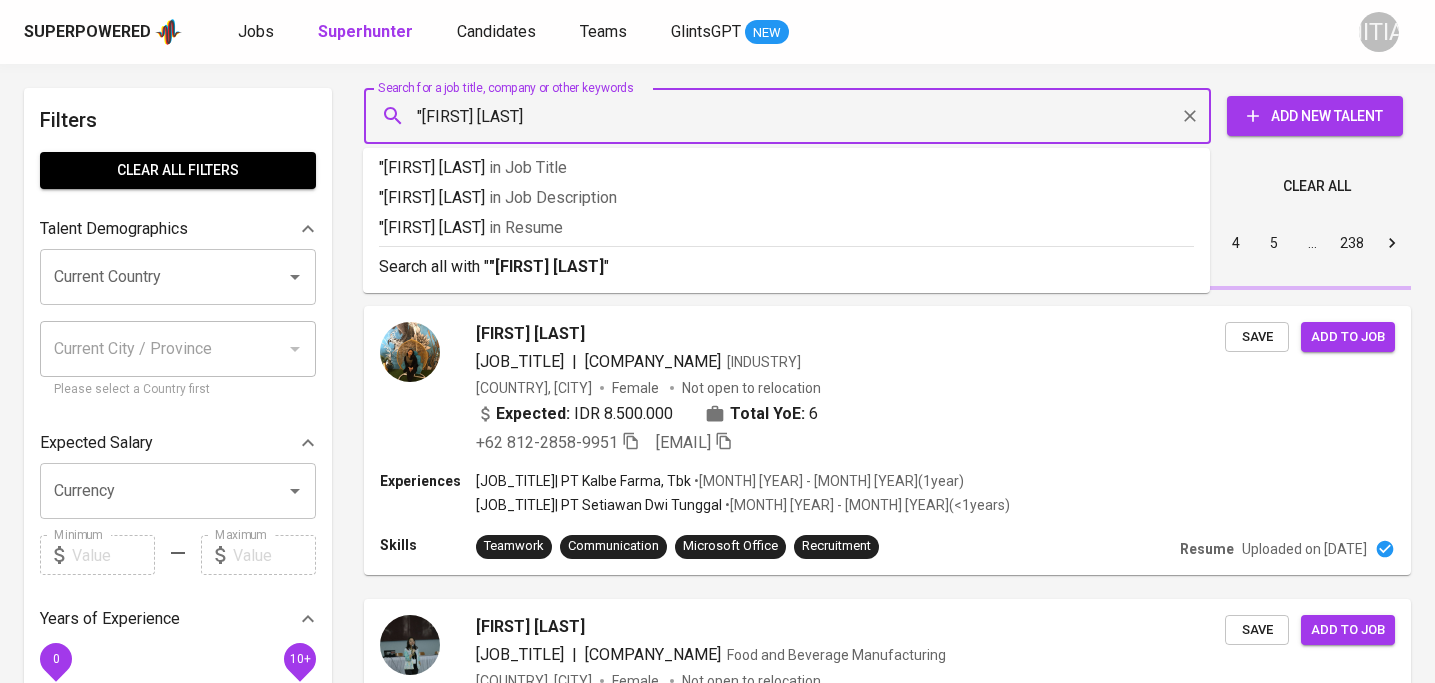 type on ""Yovan Nuzki Pratama"" 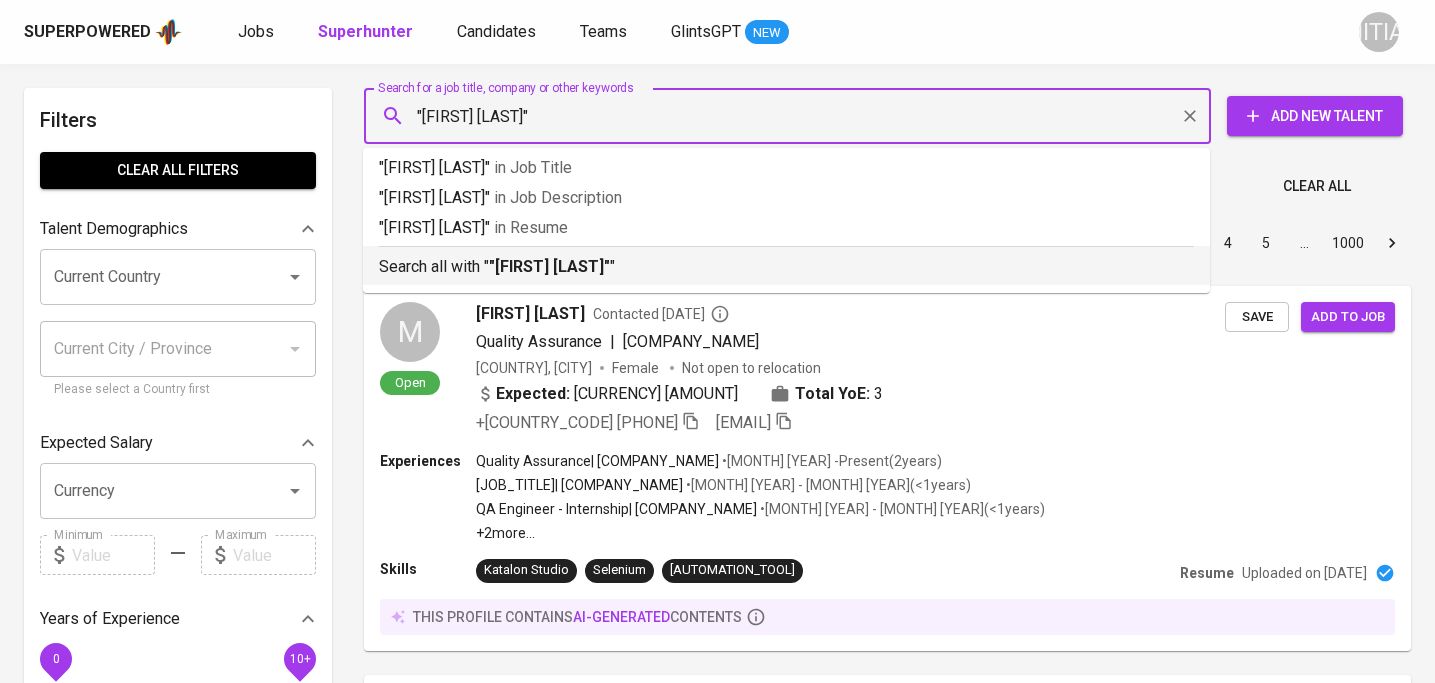 click on ""Yovan Nuzki Pratama"" at bounding box center [549, 266] 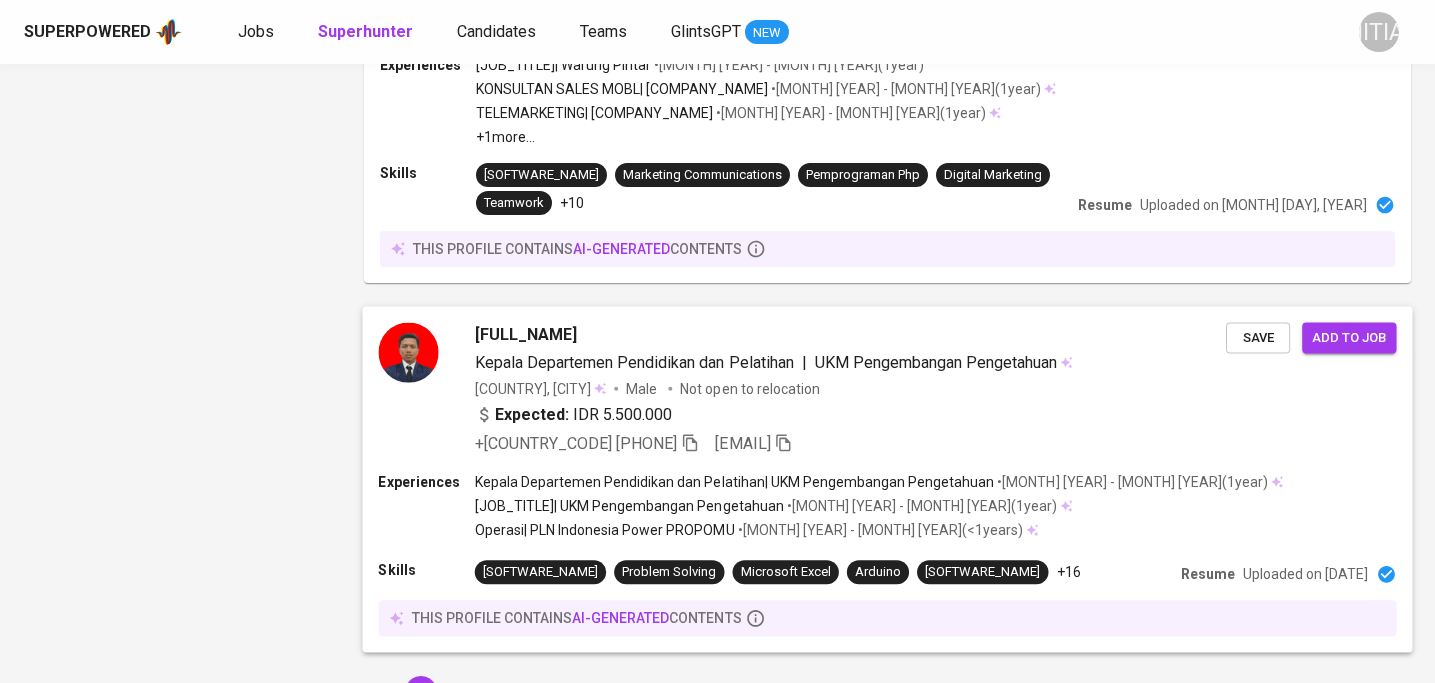 scroll, scrollTop: 3391, scrollLeft: 0, axis: vertical 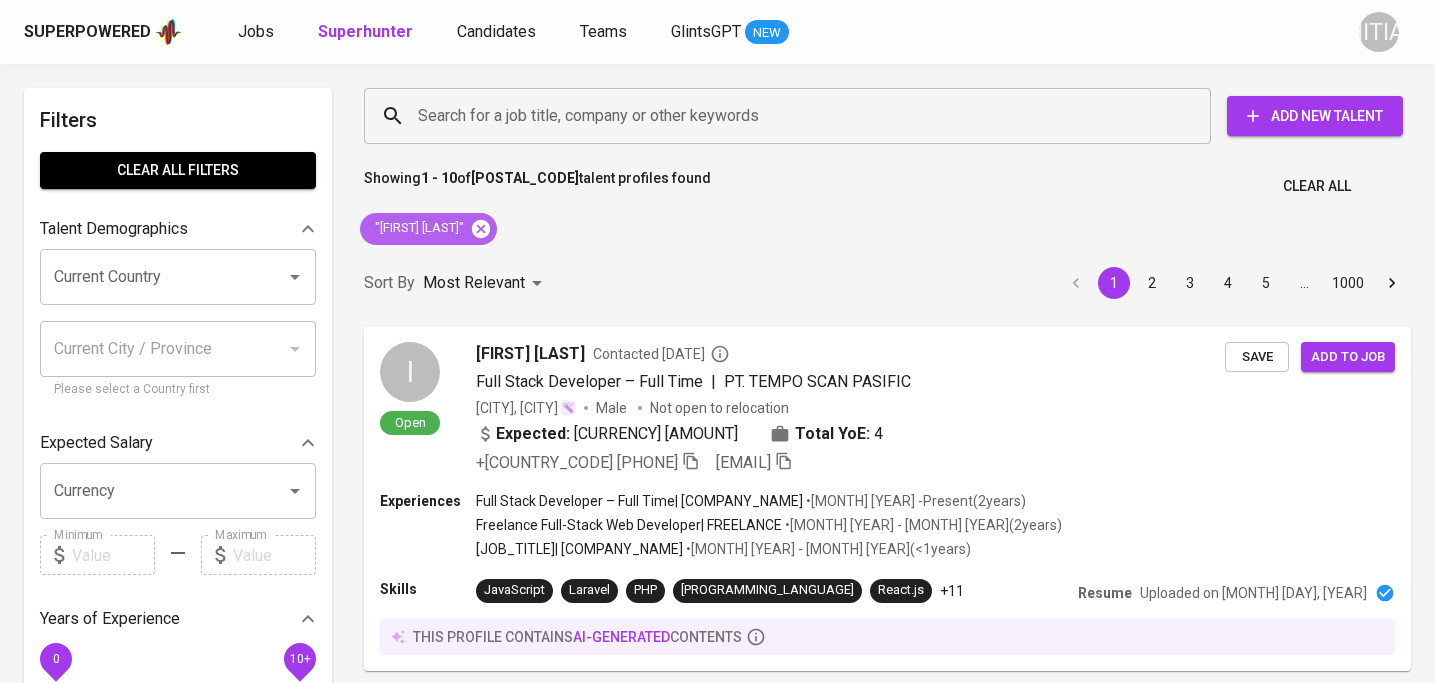 click 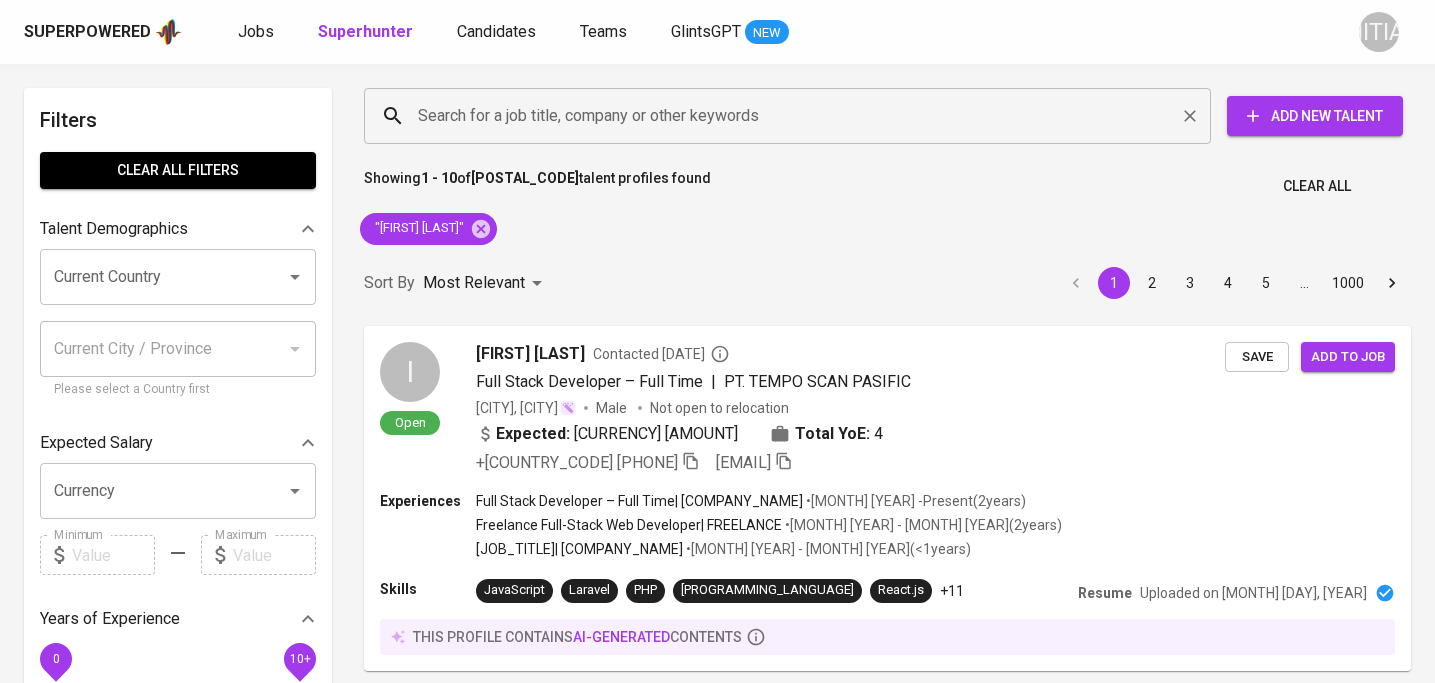 click on "Search for a job title, company or other keywords" at bounding box center [792, 116] 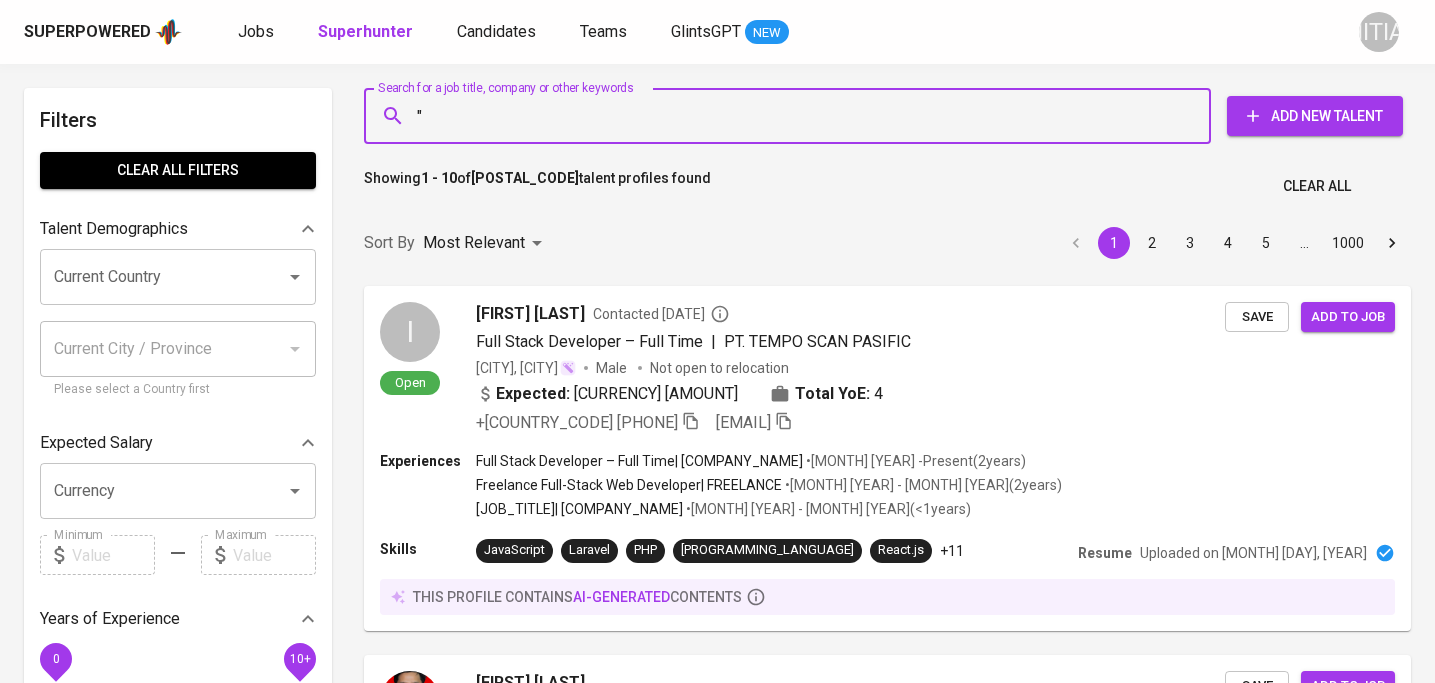 paste on "[FIRST] [LAST]" 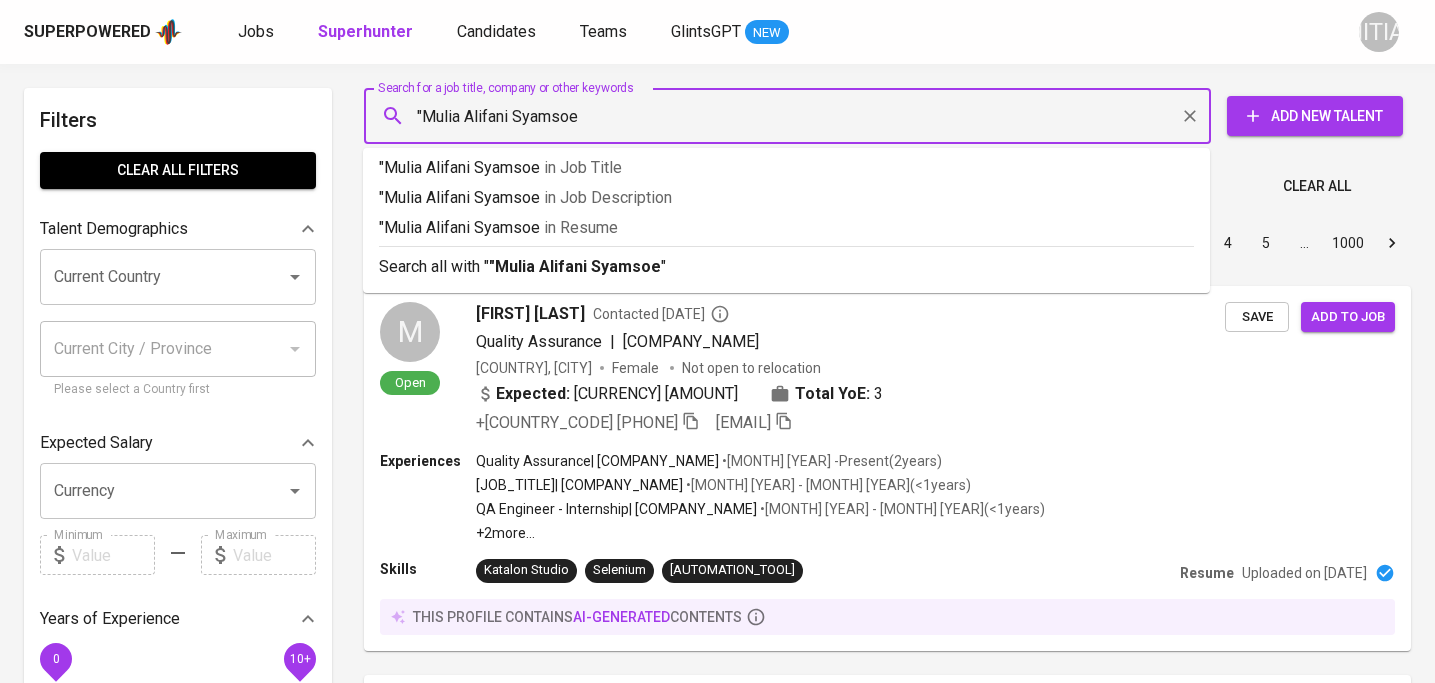 type on ""Mulia Alifani Syamsoe"" 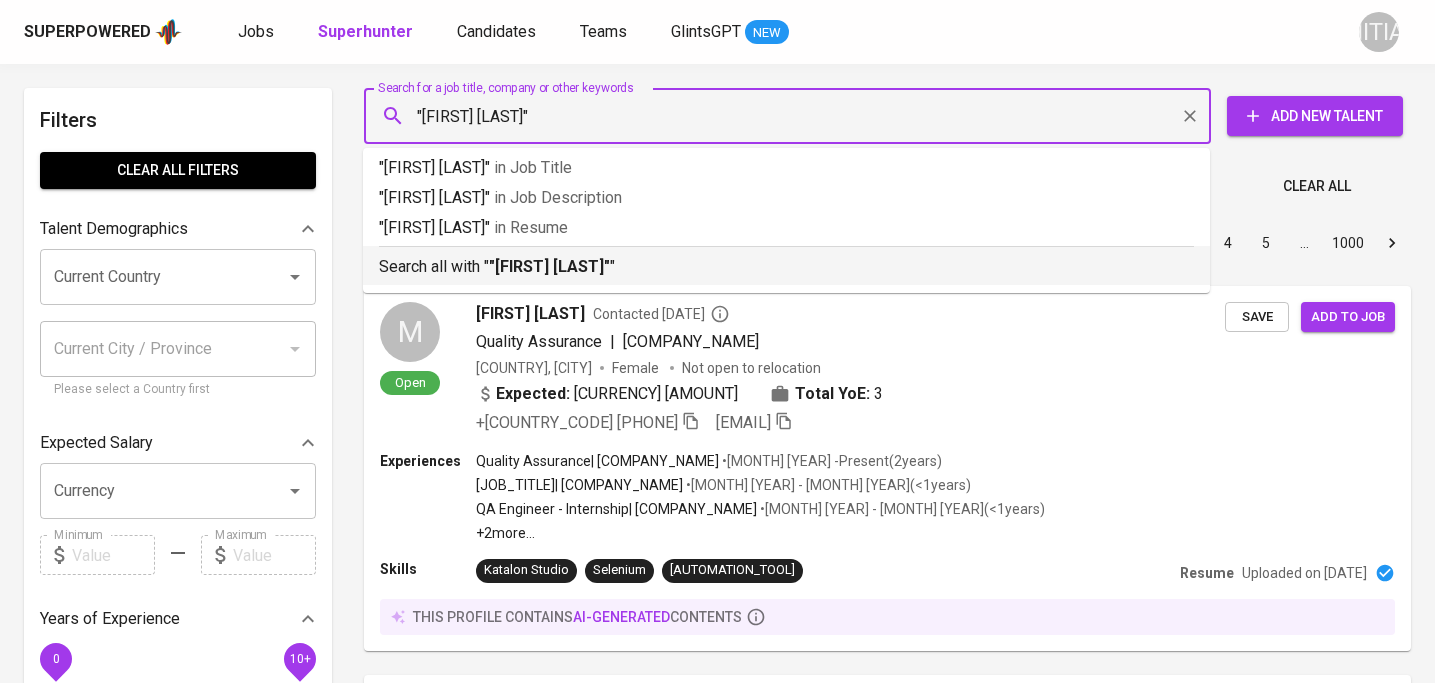 click on ""Mulia Alifani Syamsoe"" at bounding box center [549, 266] 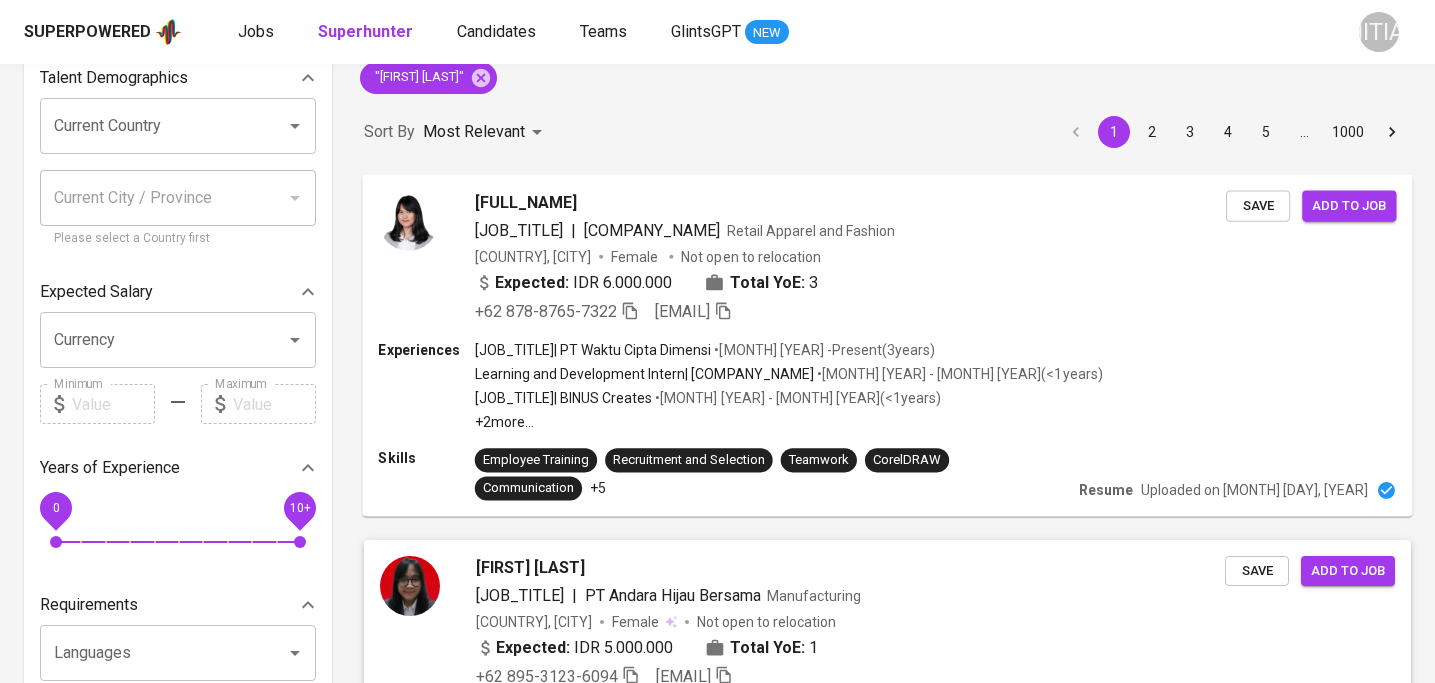 scroll, scrollTop: 147, scrollLeft: 0, axis: vertical 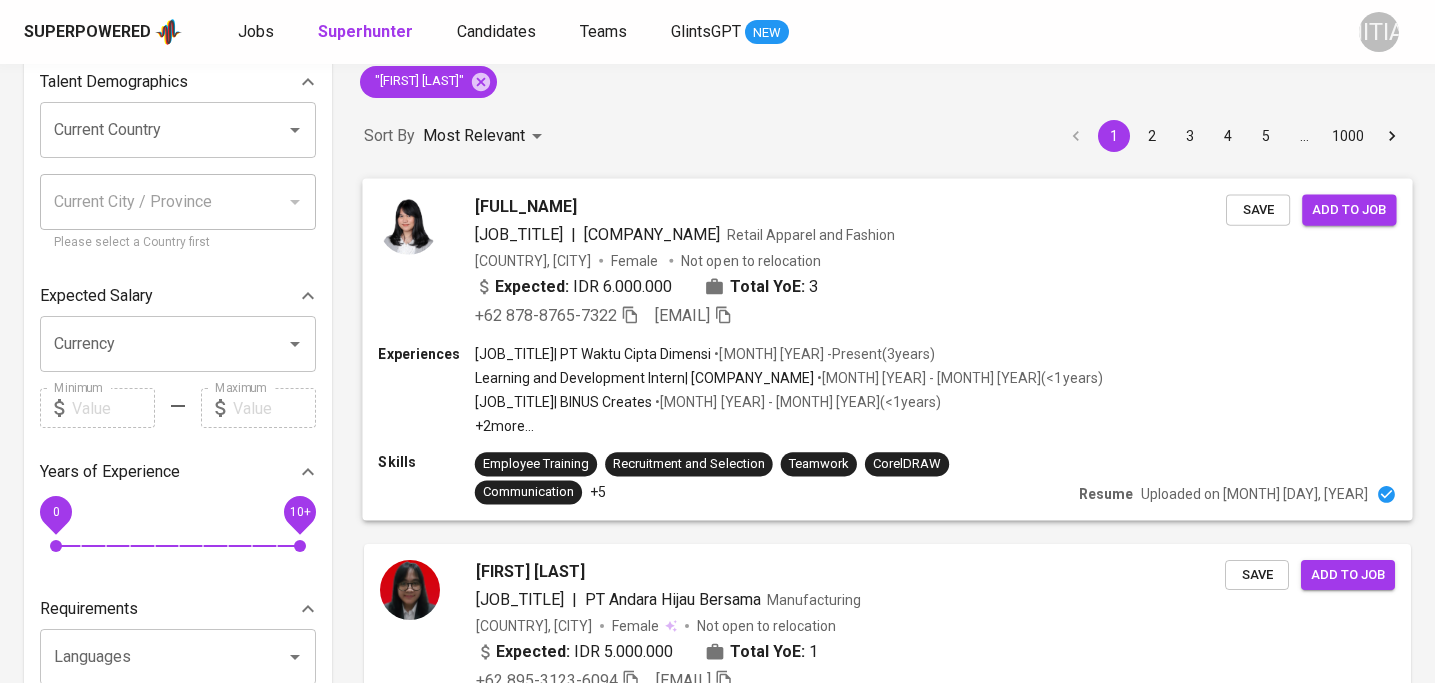 click on "HR Recruitment Staff  | PT Waktu Cipta Dimensi" at bounding box center (593, 353) 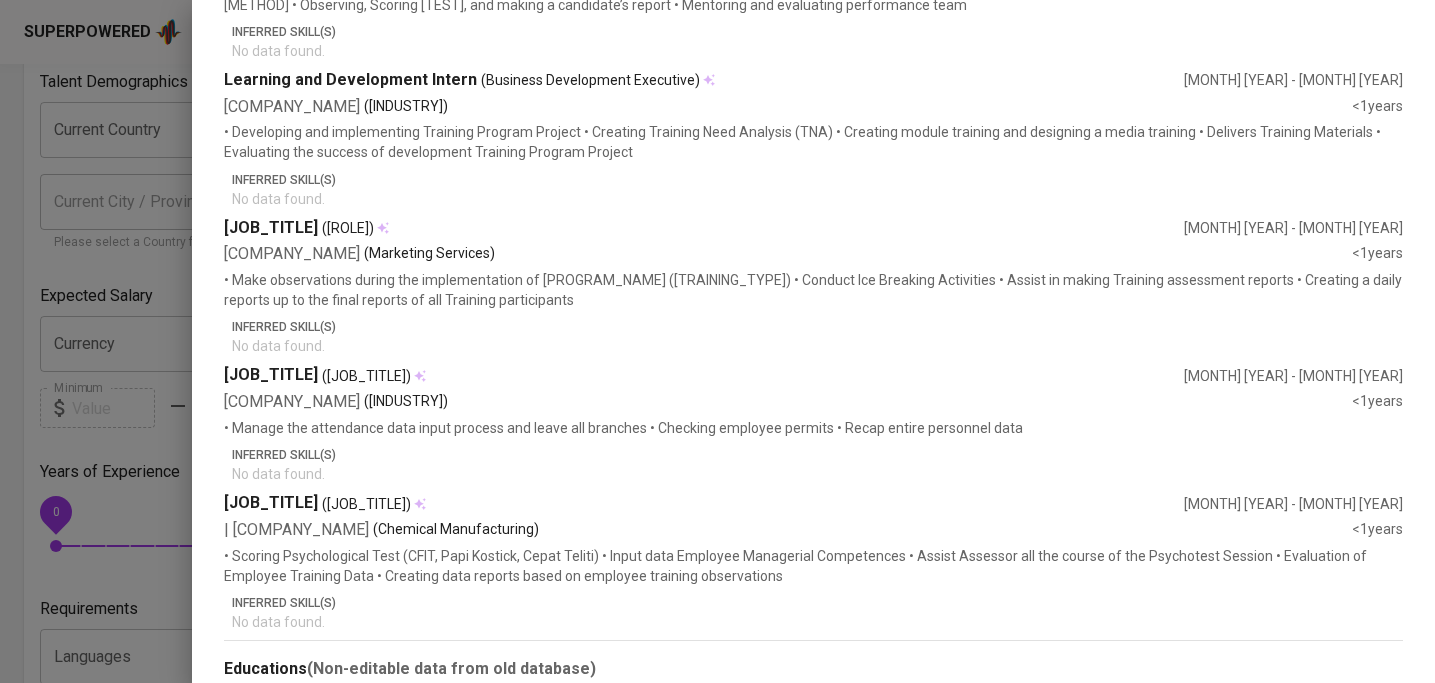 scroll, scrollTop: 0, scrollLeft: 0, axis: both 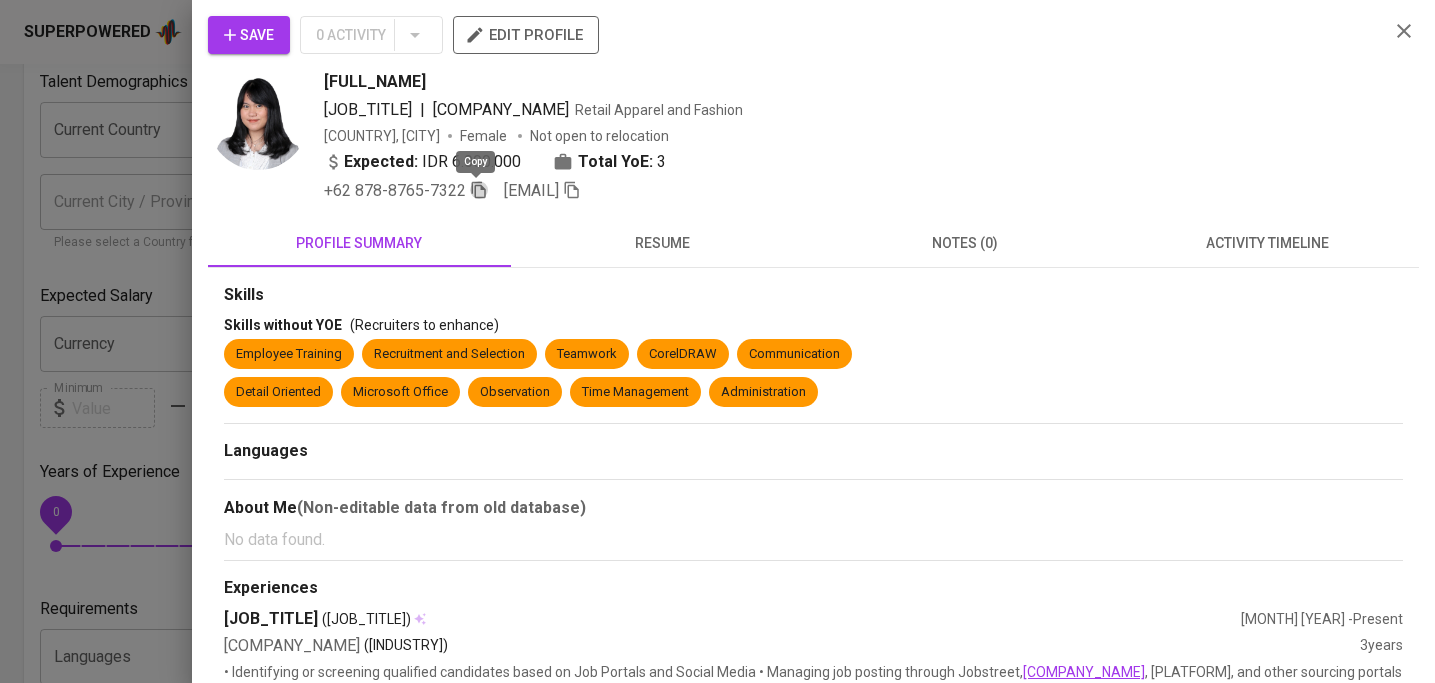 click 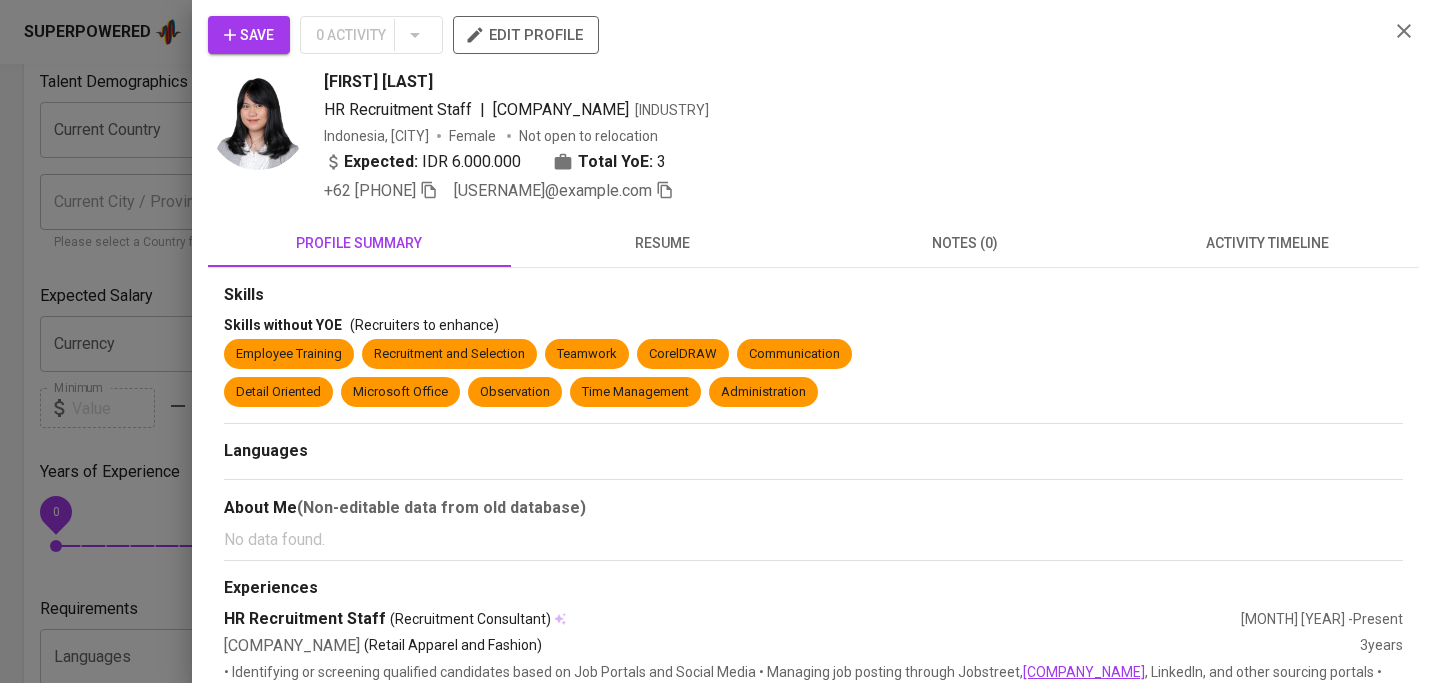 scroll, scrollTop: 147, scrollLeft: 0, axis: vertical 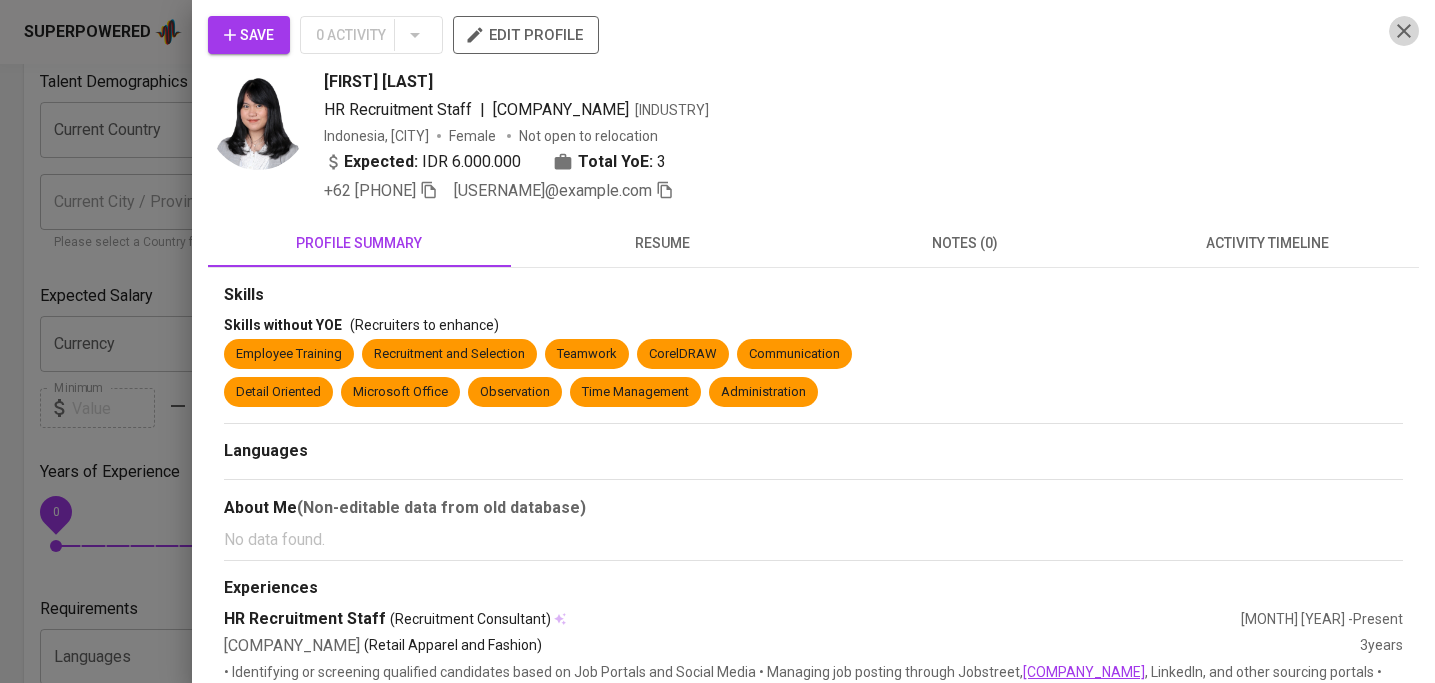 click 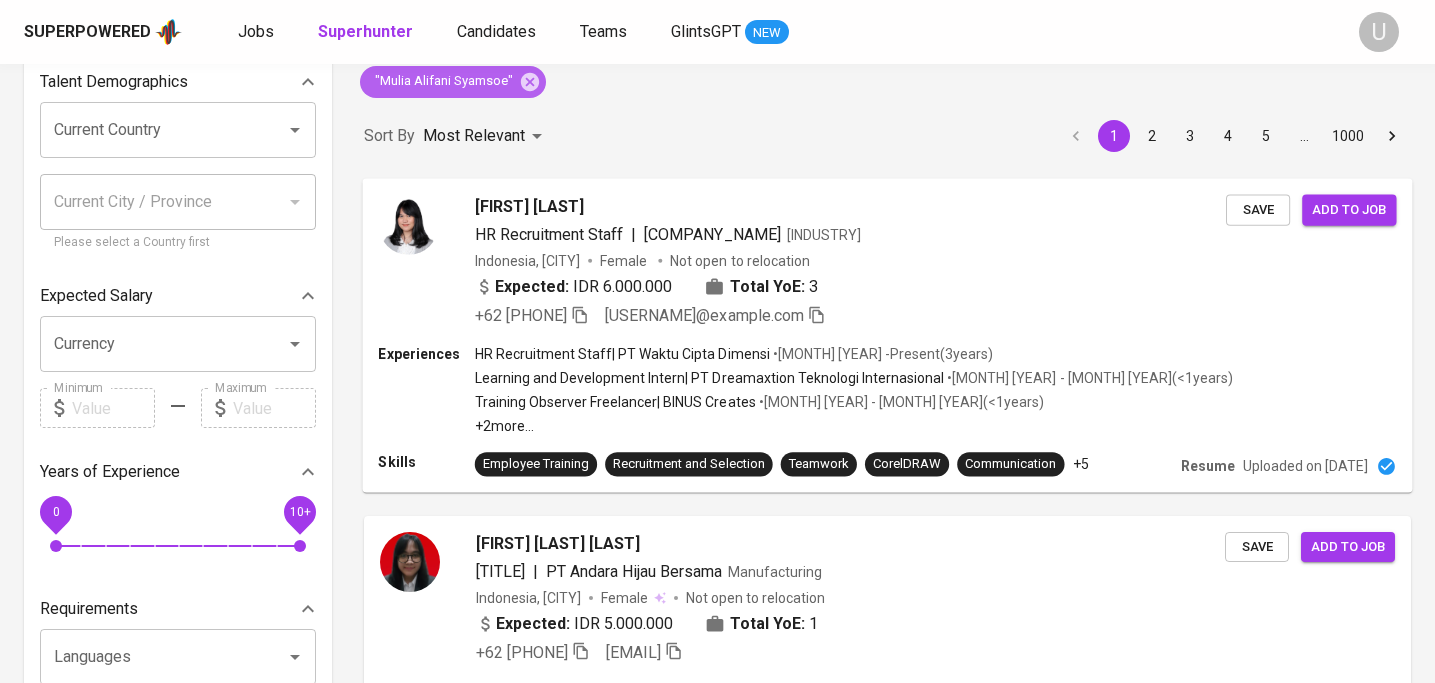click 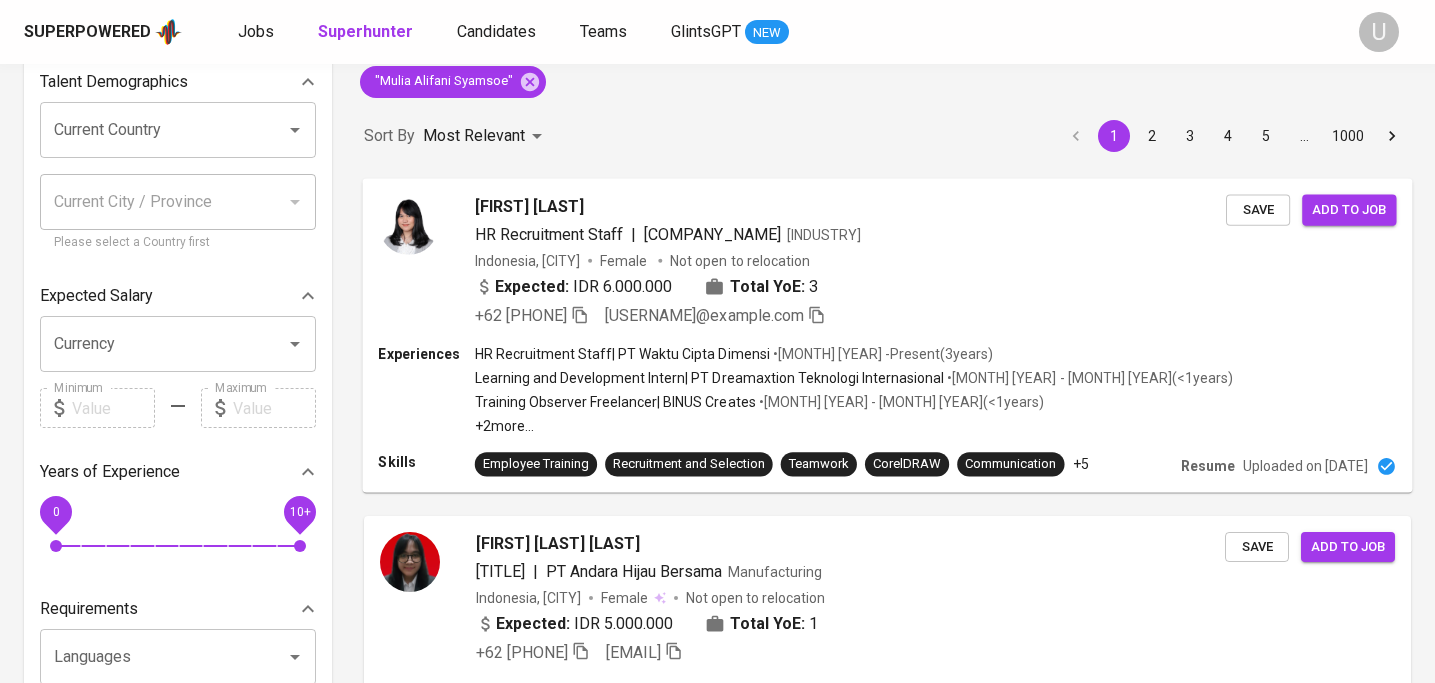 click on "[FIRST] [LAST] [TITLE] | [COMPANY_NAME] [INDUSTRY] [CITY], [REGION] Female 	 Not open to relocation Expected: 	 [CURRENCY] [AMOUNT] Total YoE: 	 3 +[COUNTRY_CODE] [PHONE] 	 [USERNAME]@example.com 	  Save Add to job" at bounding box center (887, 261) 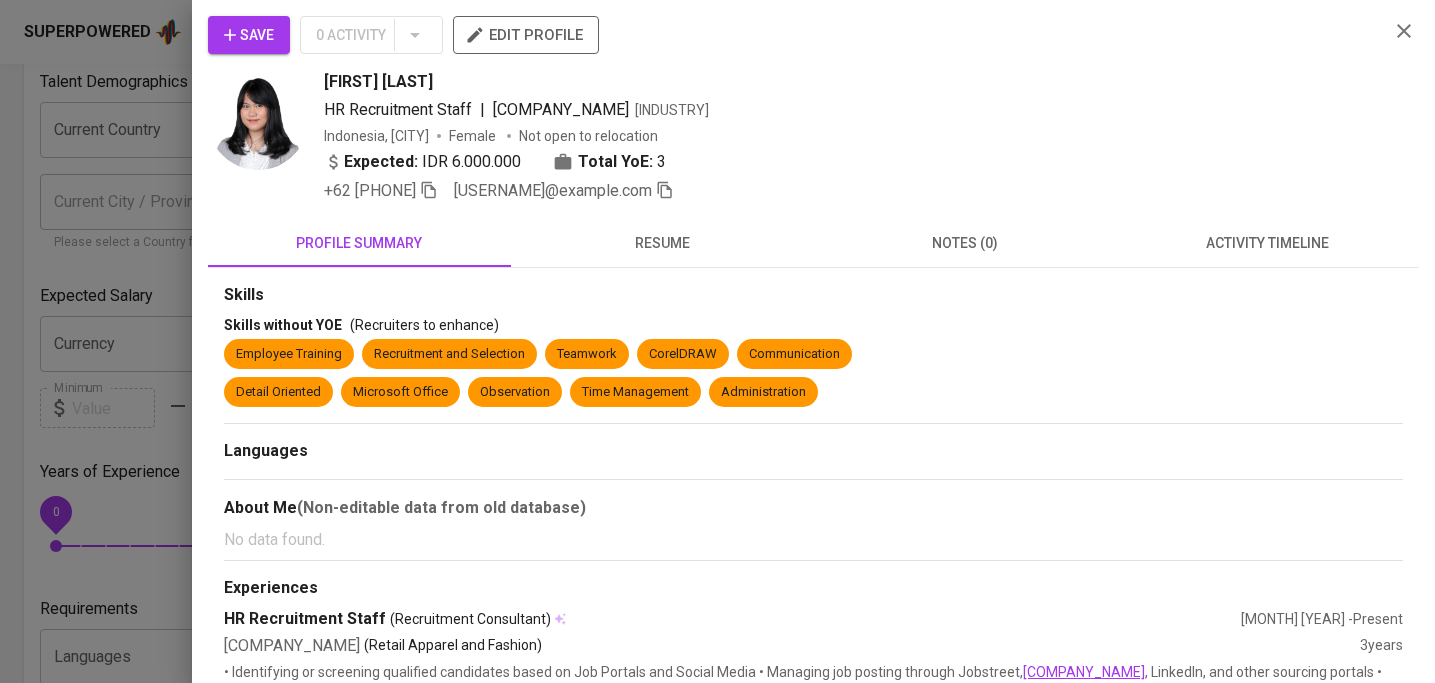 click on "HR Recruitment Staff ([TITLE])
[MONTH] [YEAR] -
[COMPANY_NAME]
([INDUSTRY]) [YEAR]  • Identifying or screening qualified candidates based on Job Portals and Social Media
• Managing job posting through Jobstreet,  Karir.com Inferred Skill(s) No data found. Learning and Development Intern ([TITLE]) [MONTH] [YEAR] - [MONTH] [YEAR]   <1  years   <1" at bounding box center (717, 341) 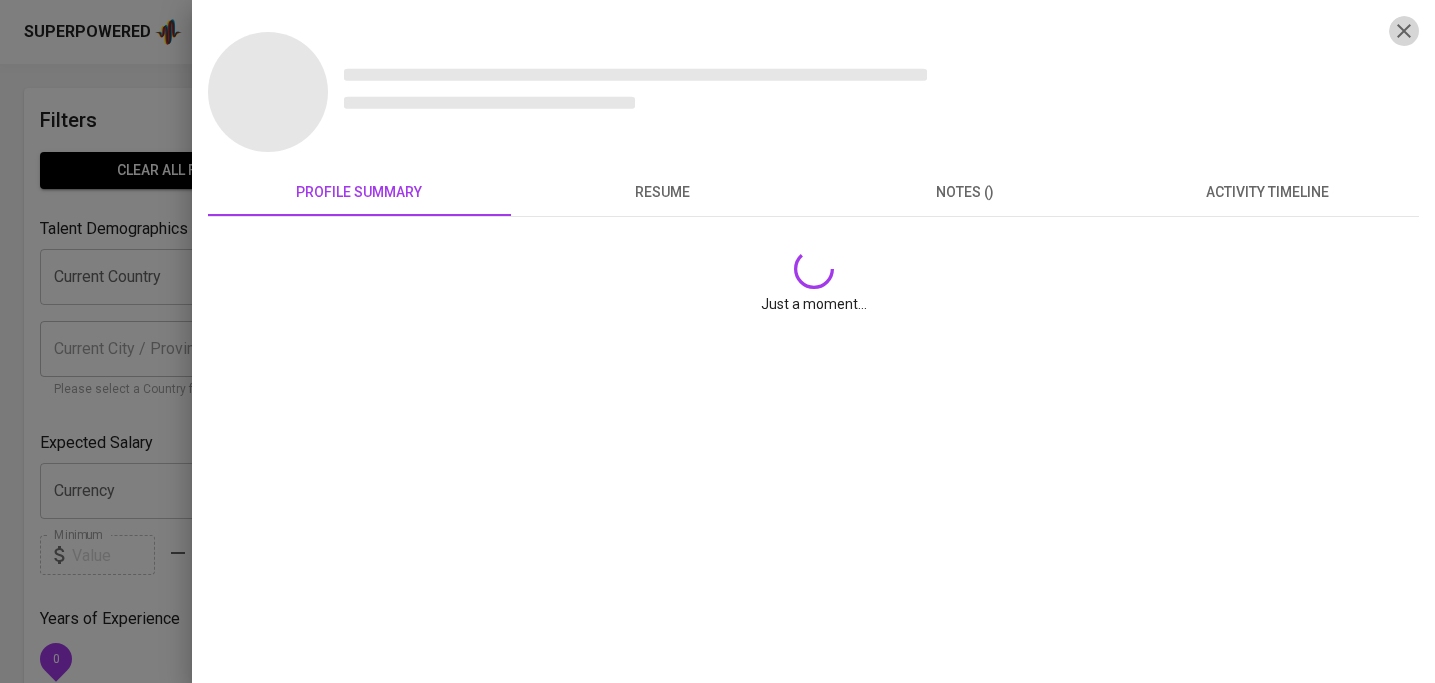 click 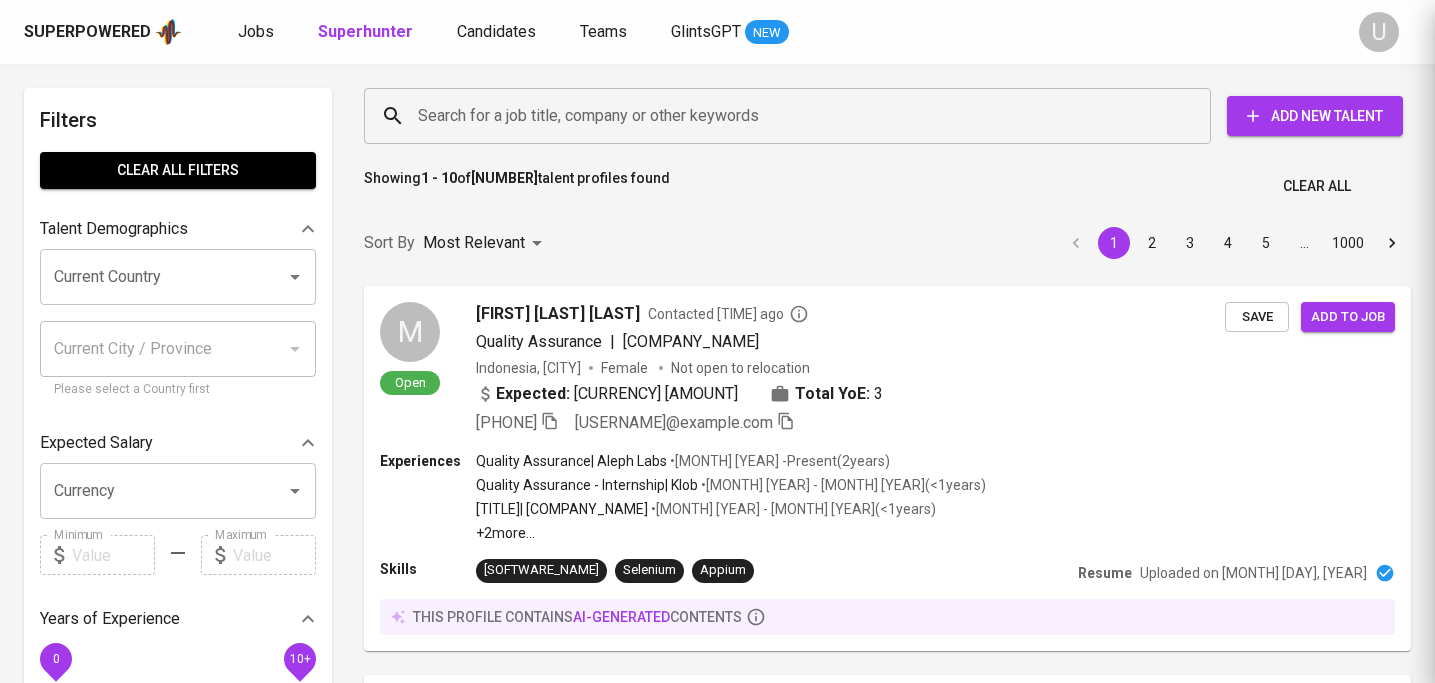 click at bounding box center [2056, 84] 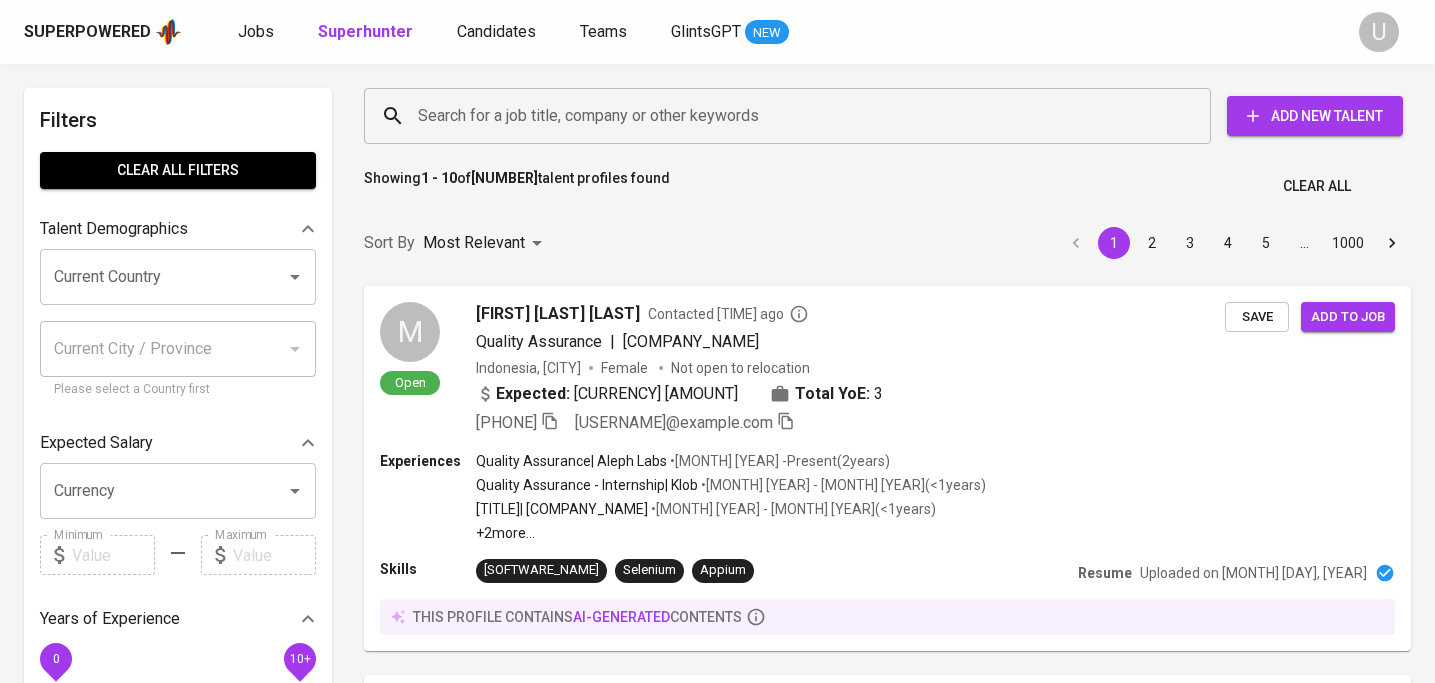 click on "Search for a job title, company or other keywords" at bounding box center (792, 116) 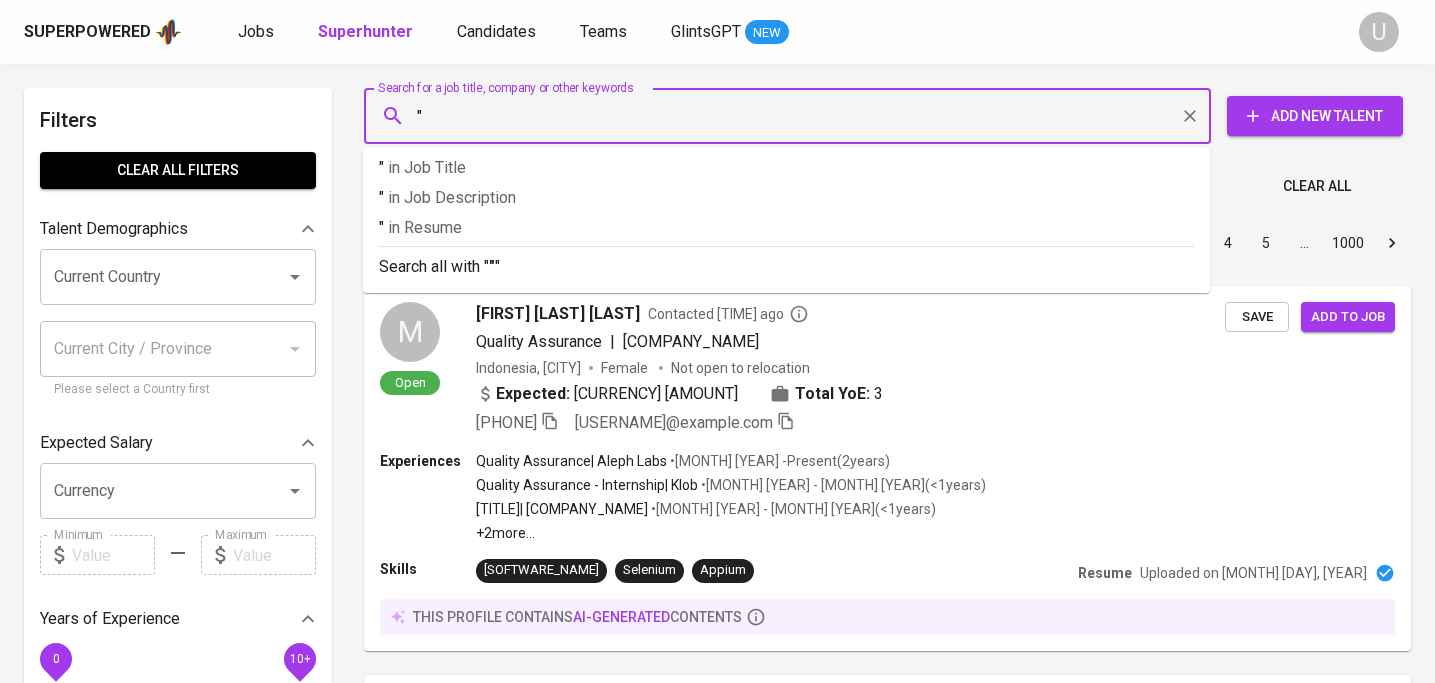 paste on "[NAME]" 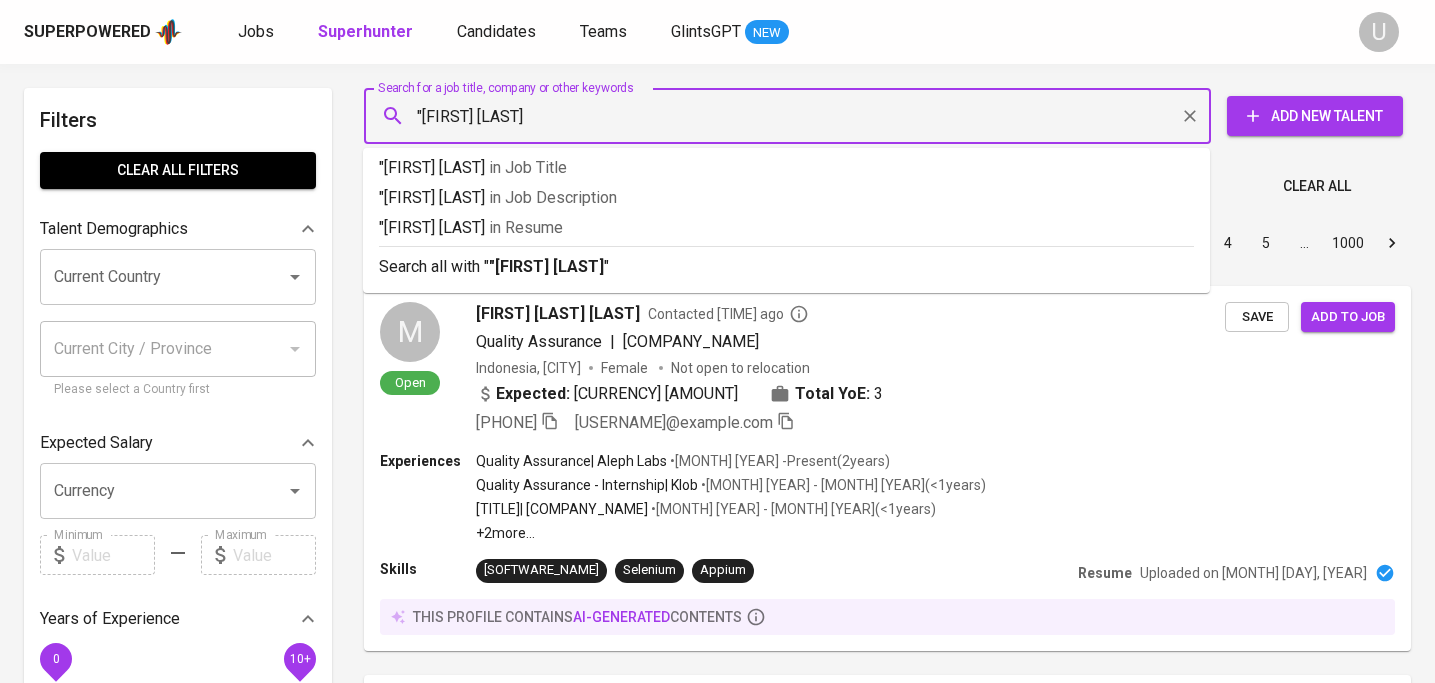 type on ""[FIRST] [LAST]"" 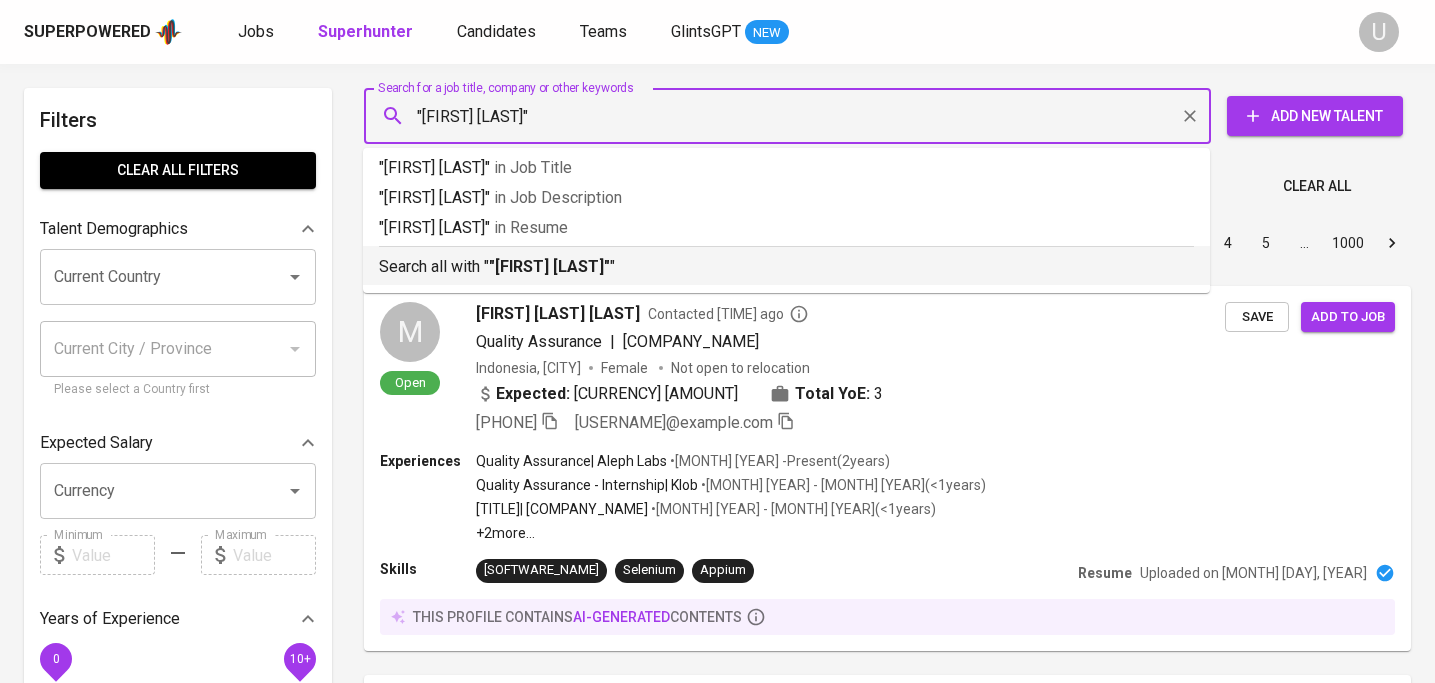 click on "Search all with " [FULL NAME] "" at bounding box center [786, 267] 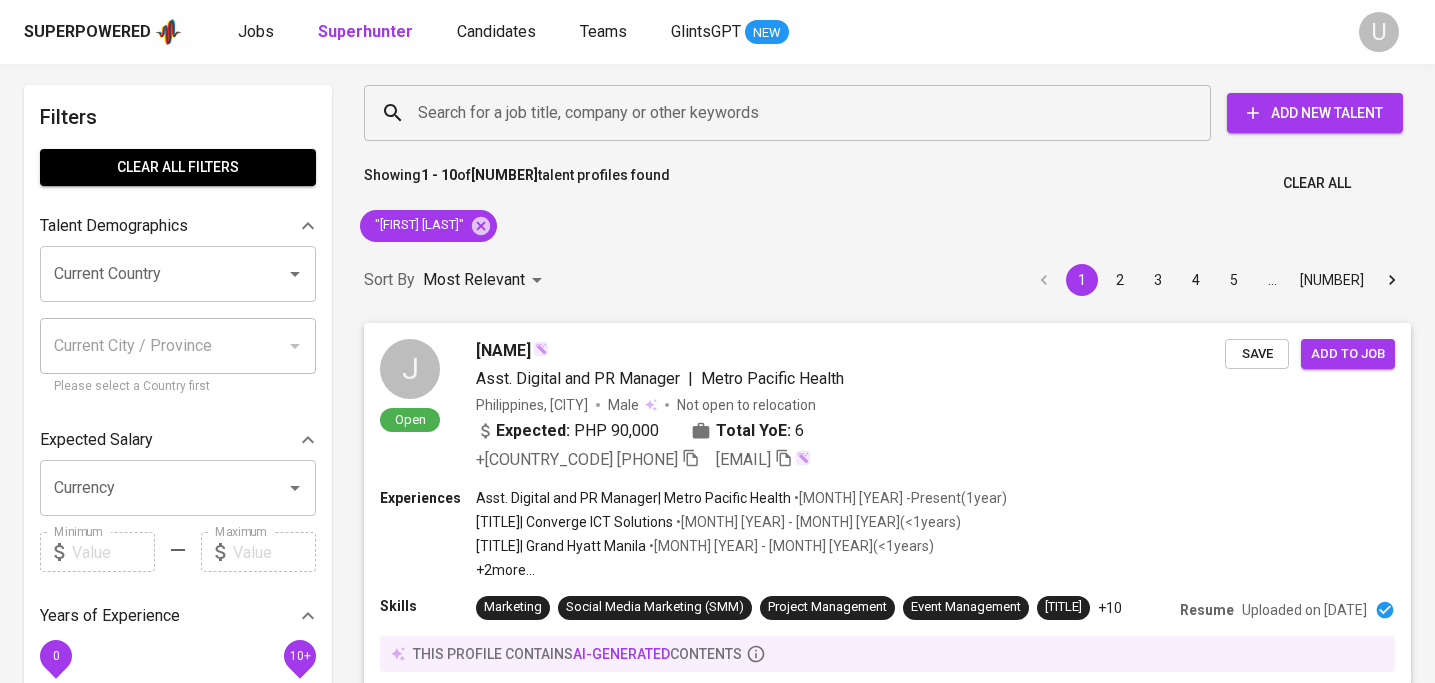 scroll, scrollTop: 0, scrollLeft: 0, axis: both 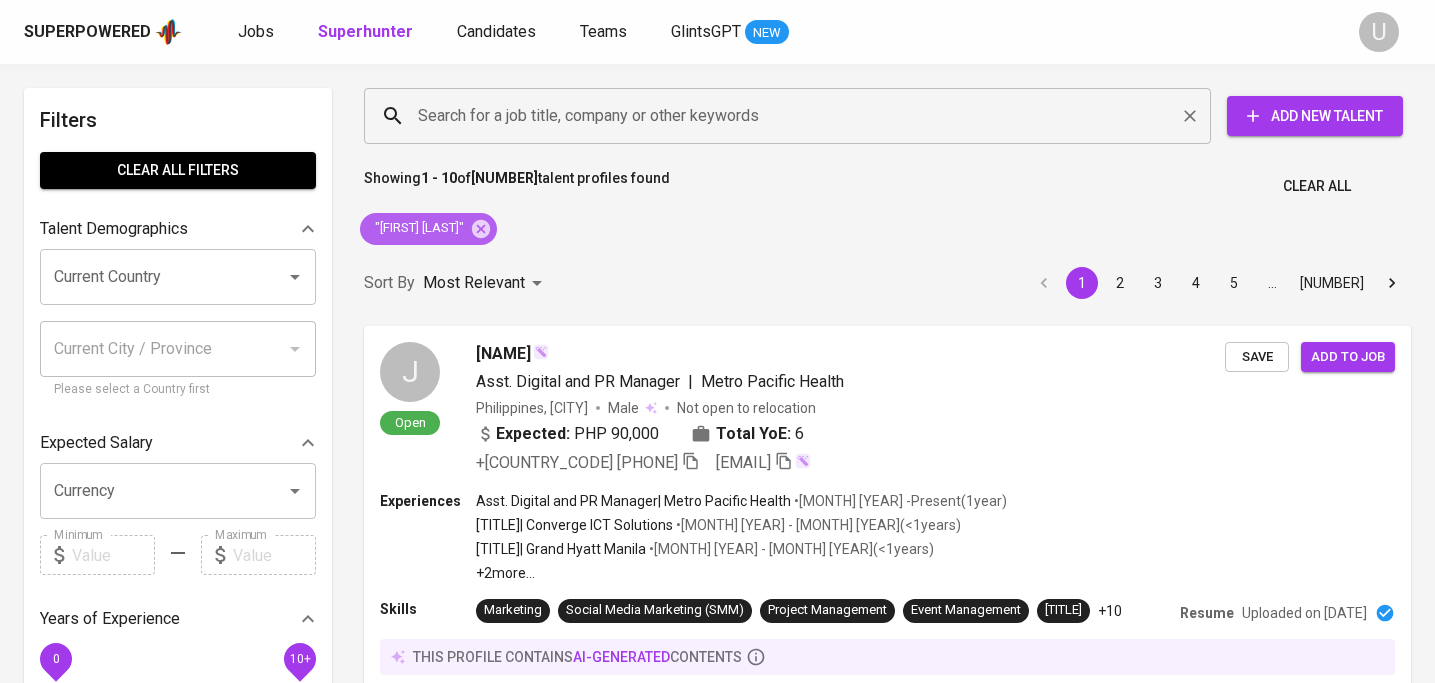 drag, startPoint x: 493, startPoint y: 231, endPoint x: 492, endPoint y: 138, distance: 93.00538 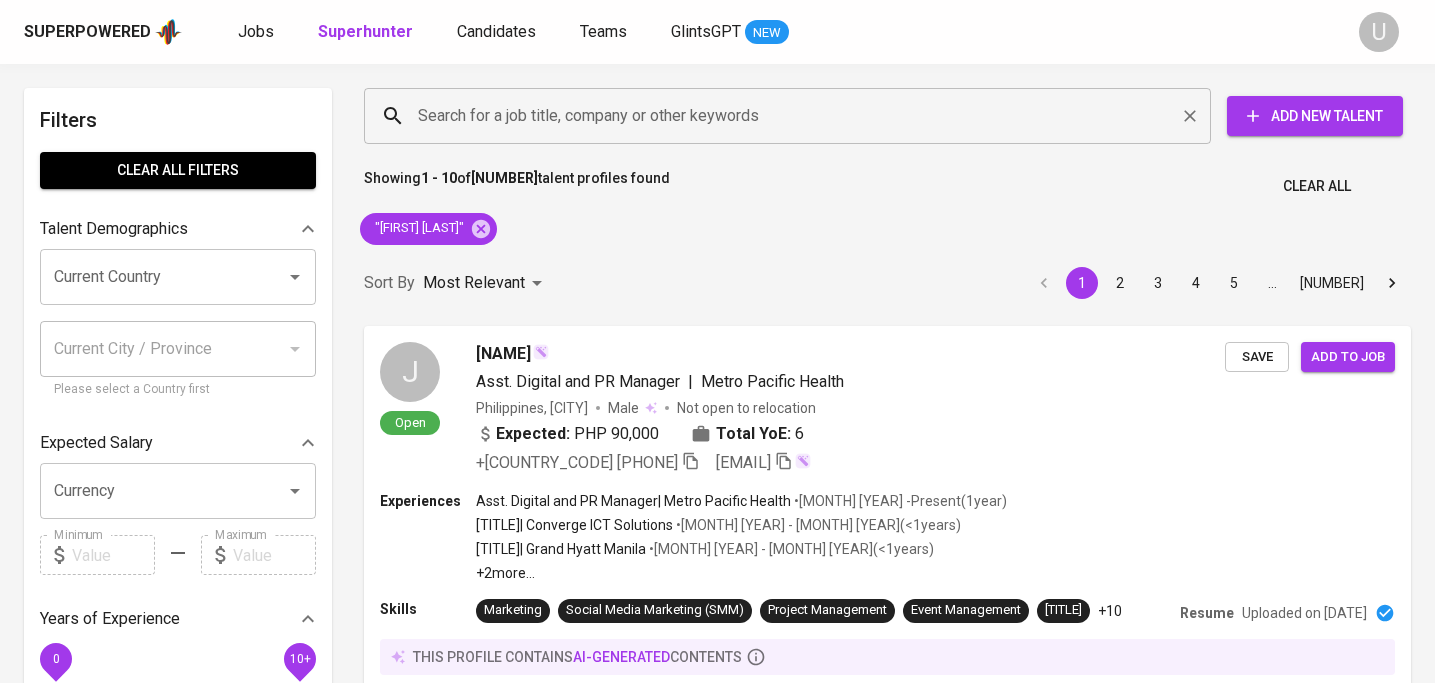 click on "Search for a job title, company or other keywords" at bounding box center [787, 116] 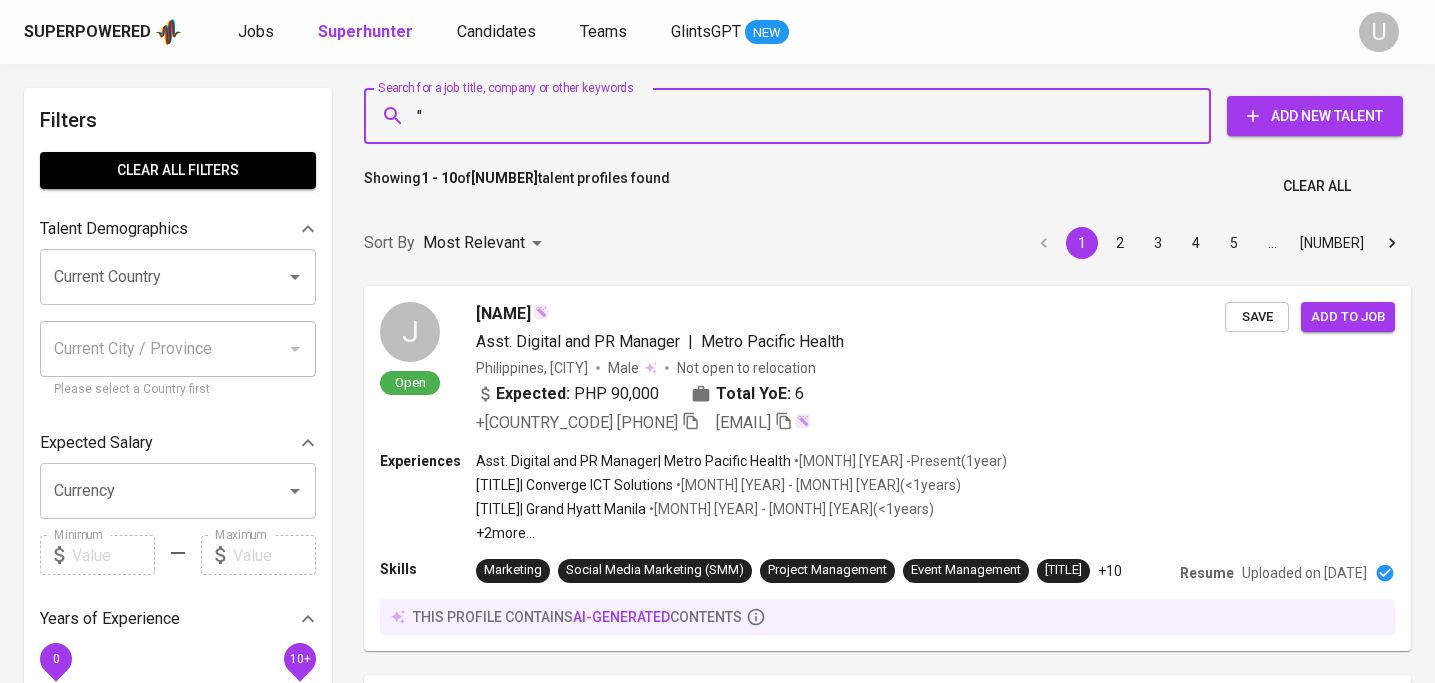 paste on "[FIRST] [LAST]" 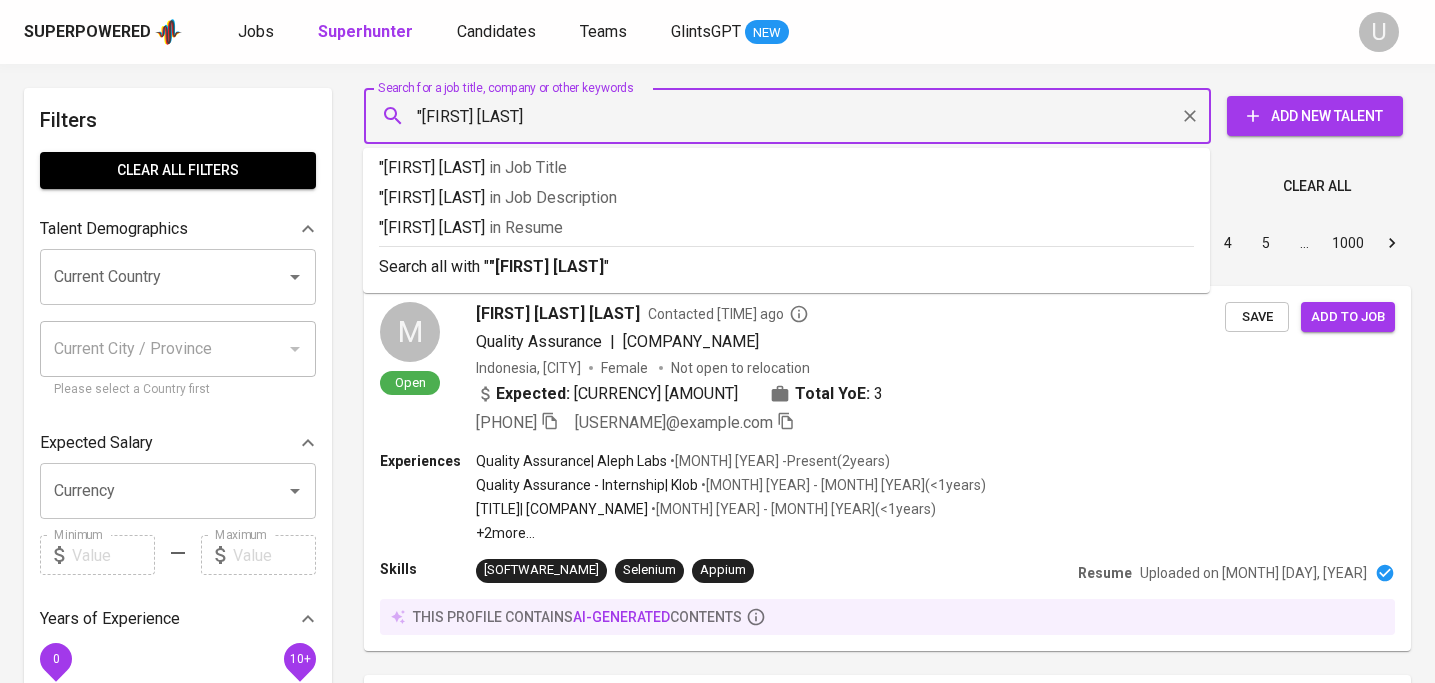 type on ""[NAME]"" 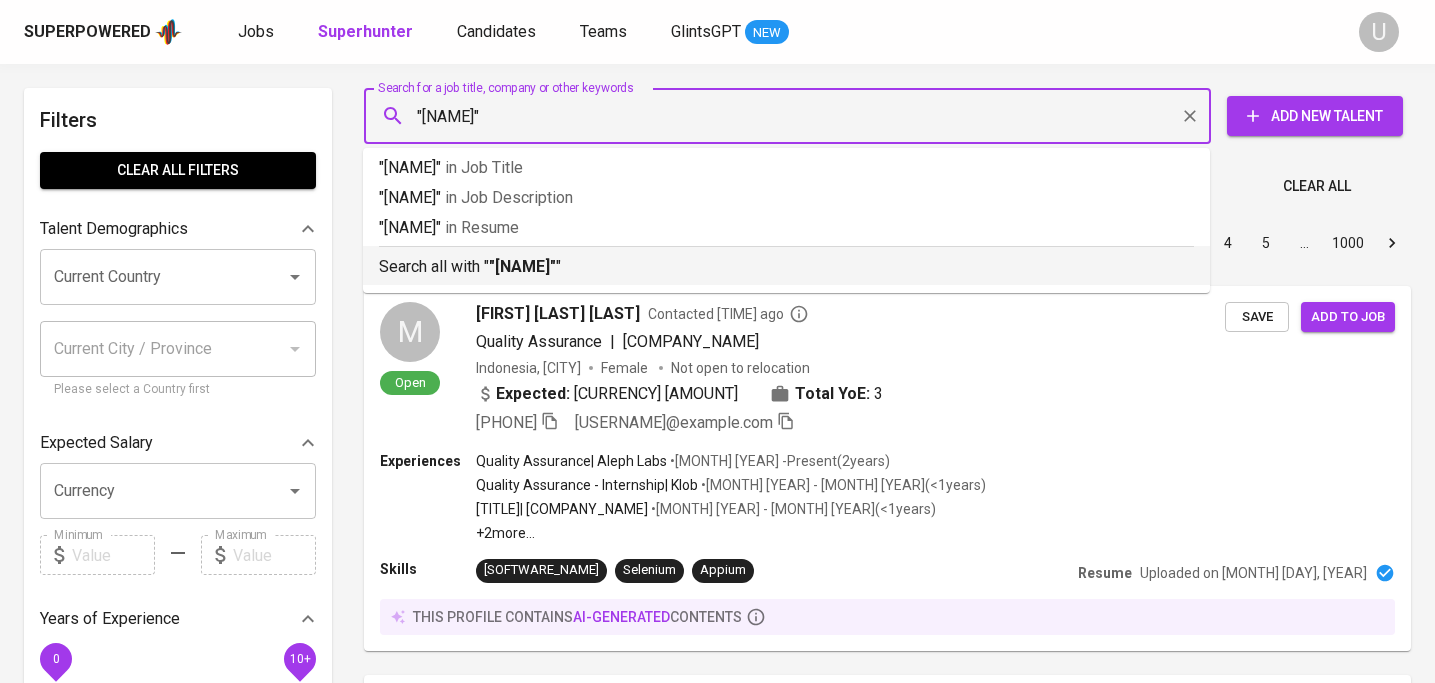 click on "Search all with " "[NAME]" "" at bounding box center (786, 265) 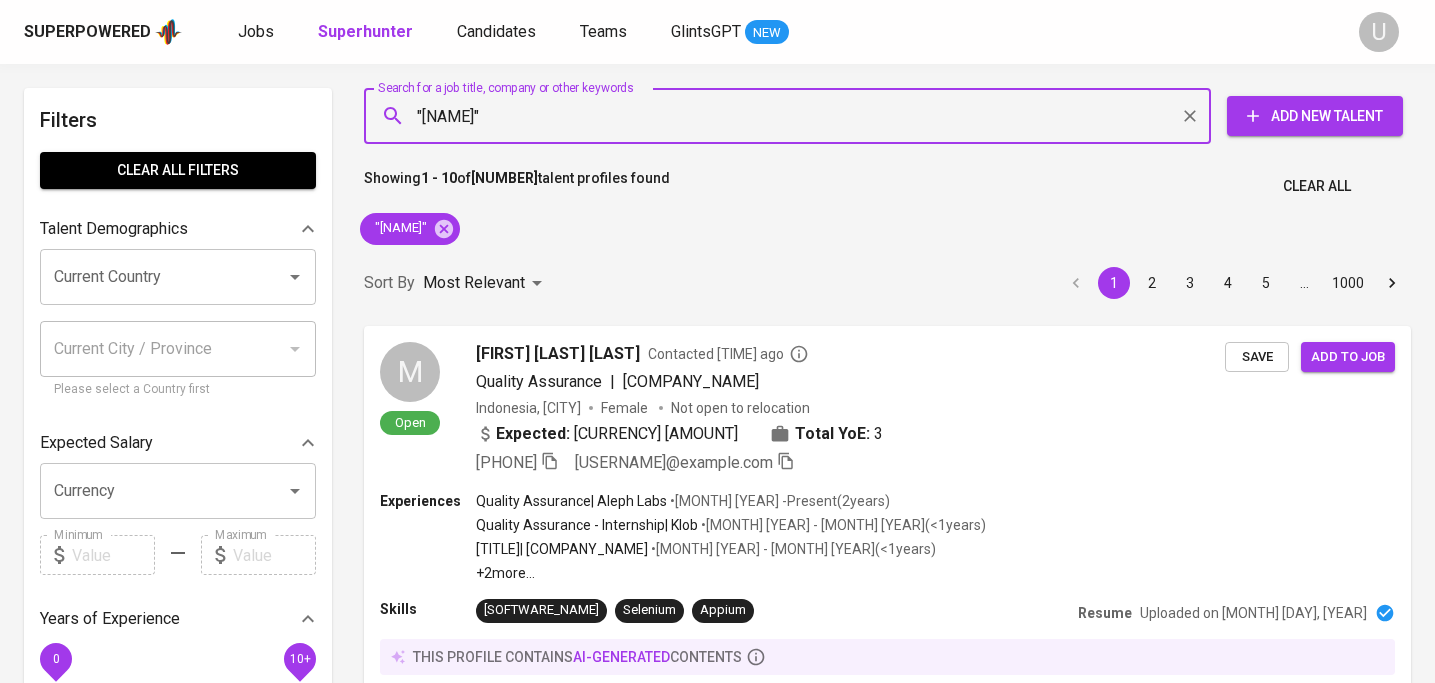 type 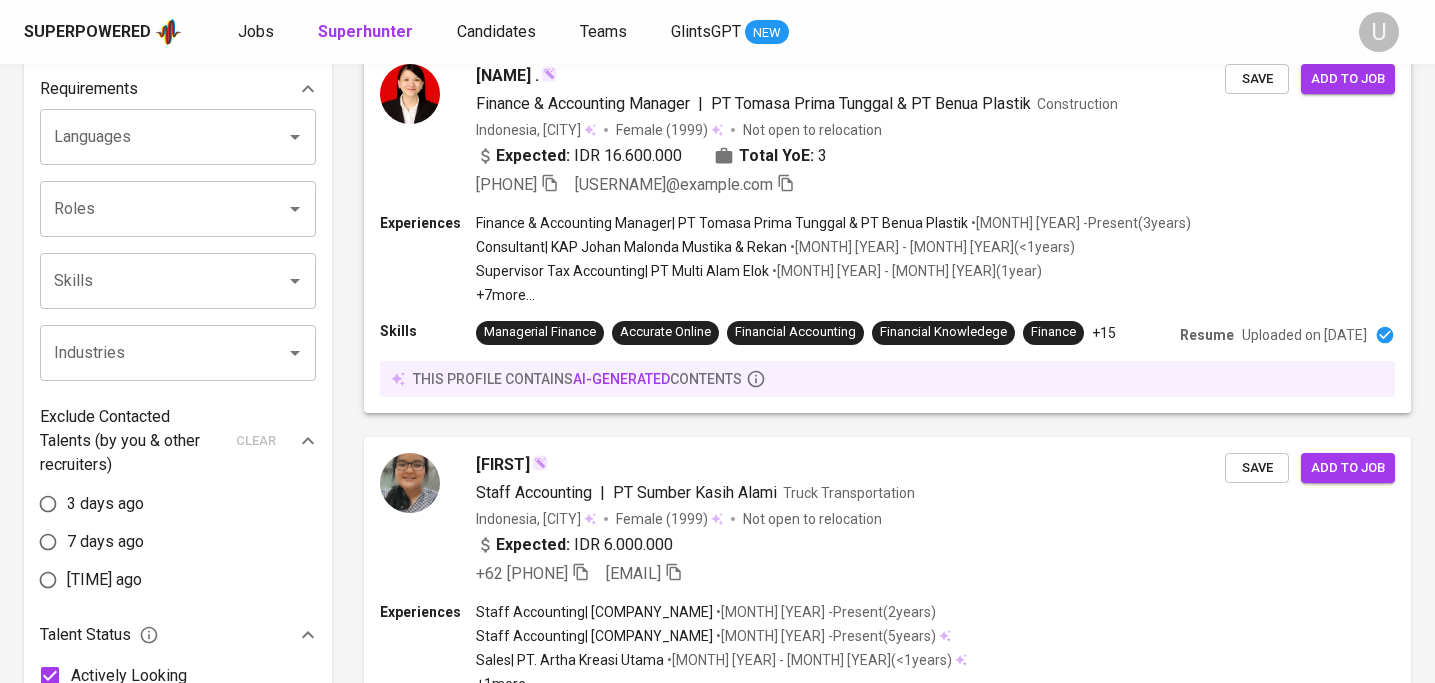 scroll, scrollTop: 690, scrollLeft: 0, axis: vertical 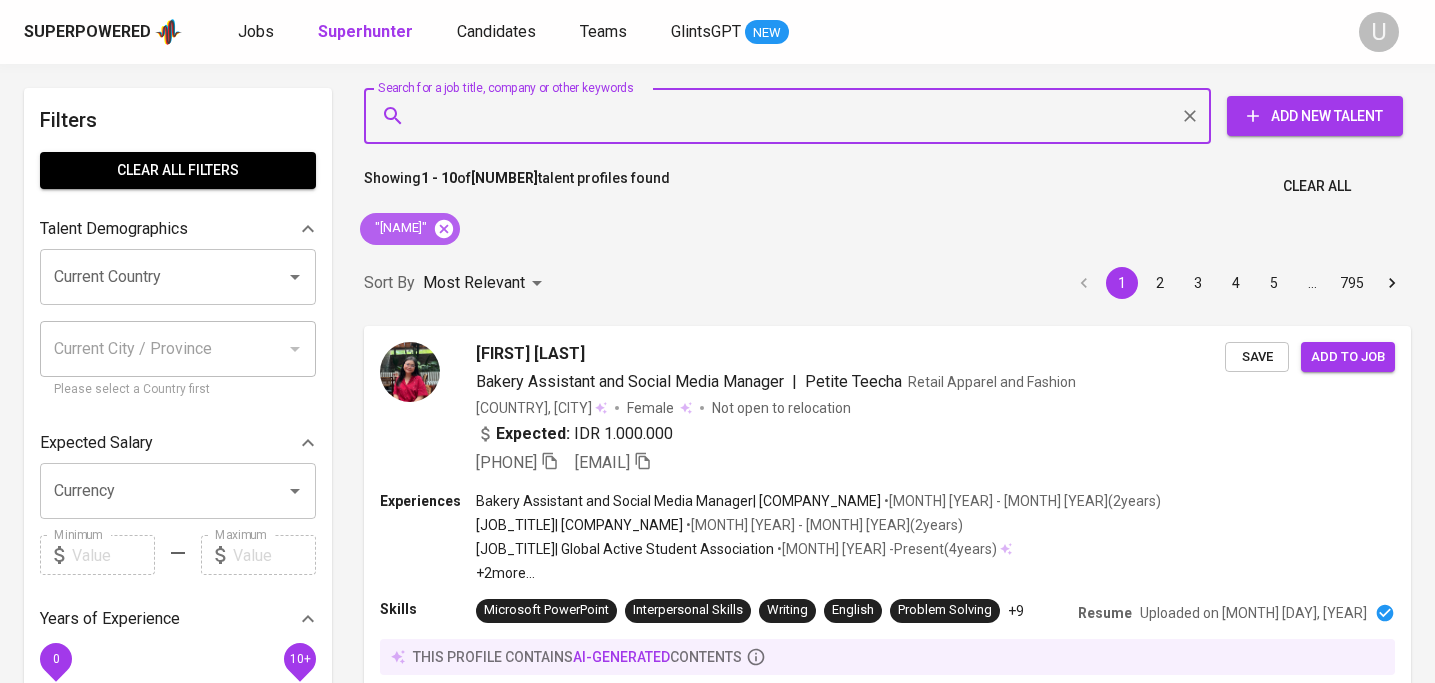 click 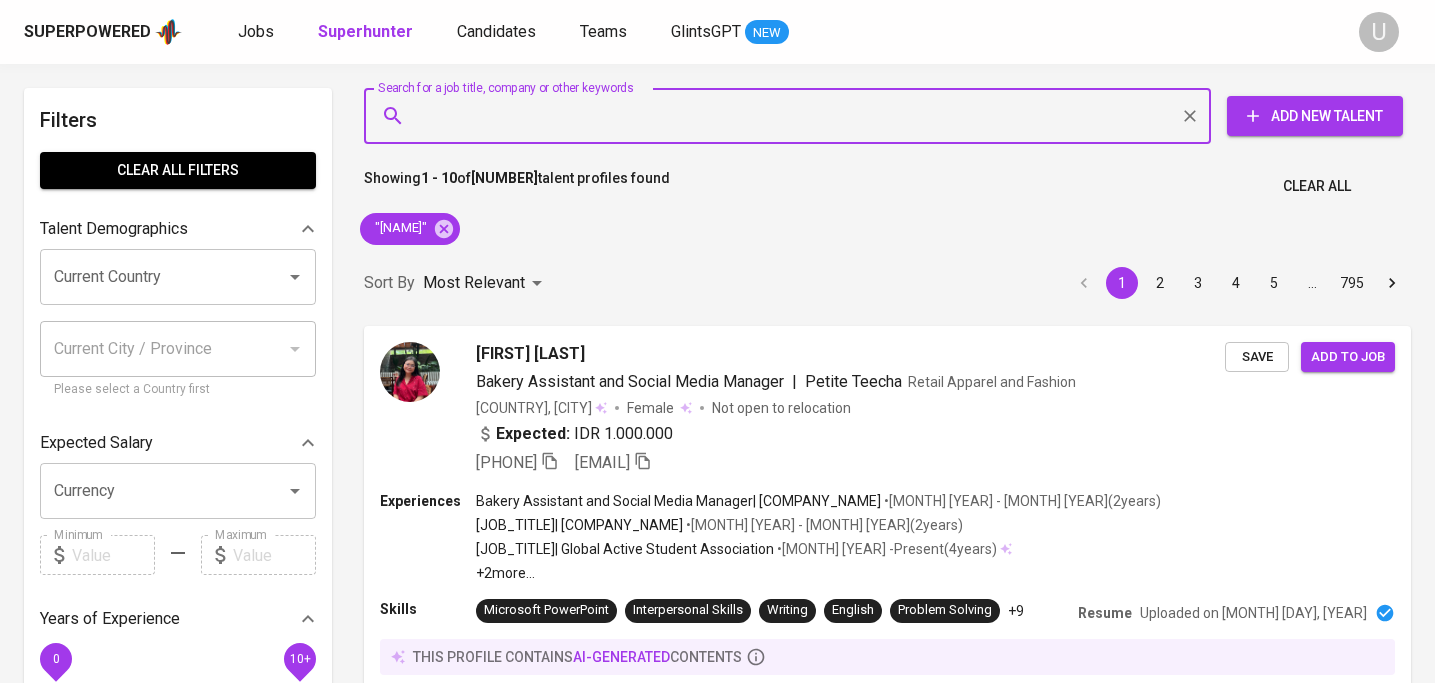 click on "Search for a job title, company or other keywords" at bounding box center [792, 116] 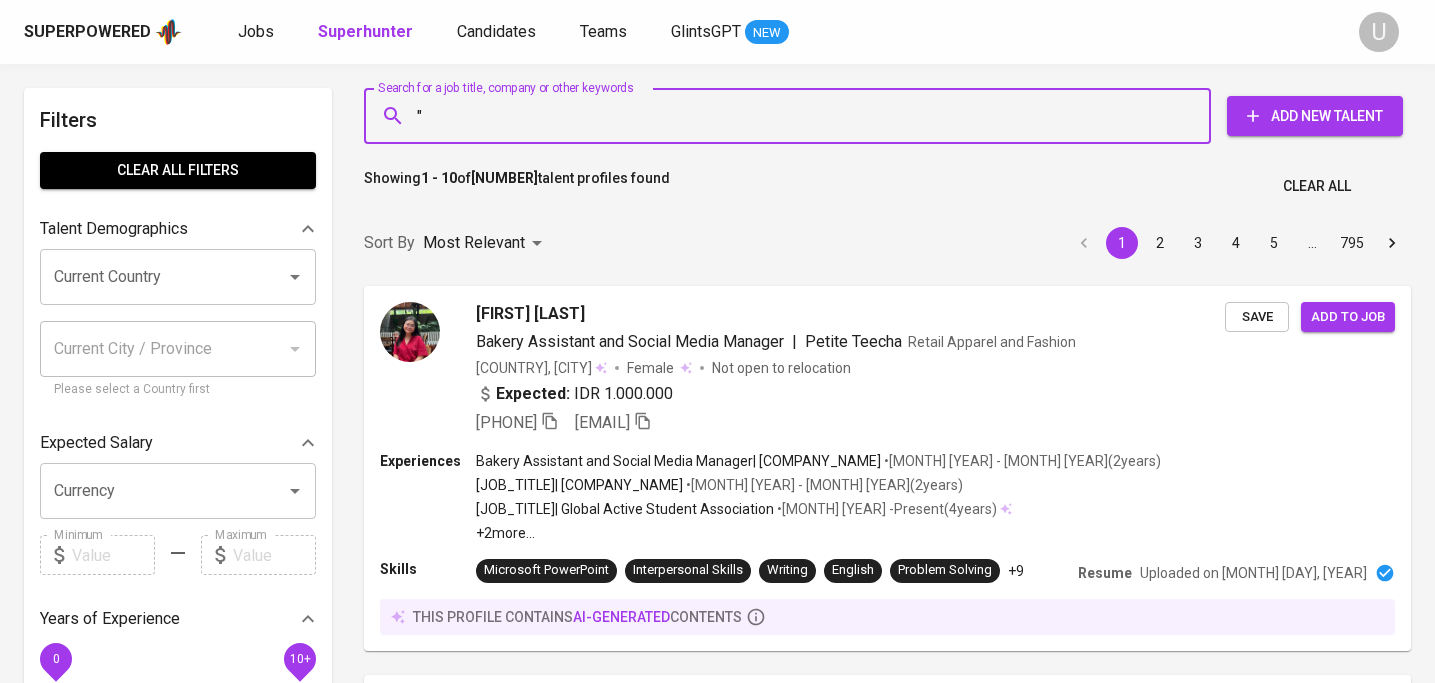 paste on "[FIRST] [LAST]" 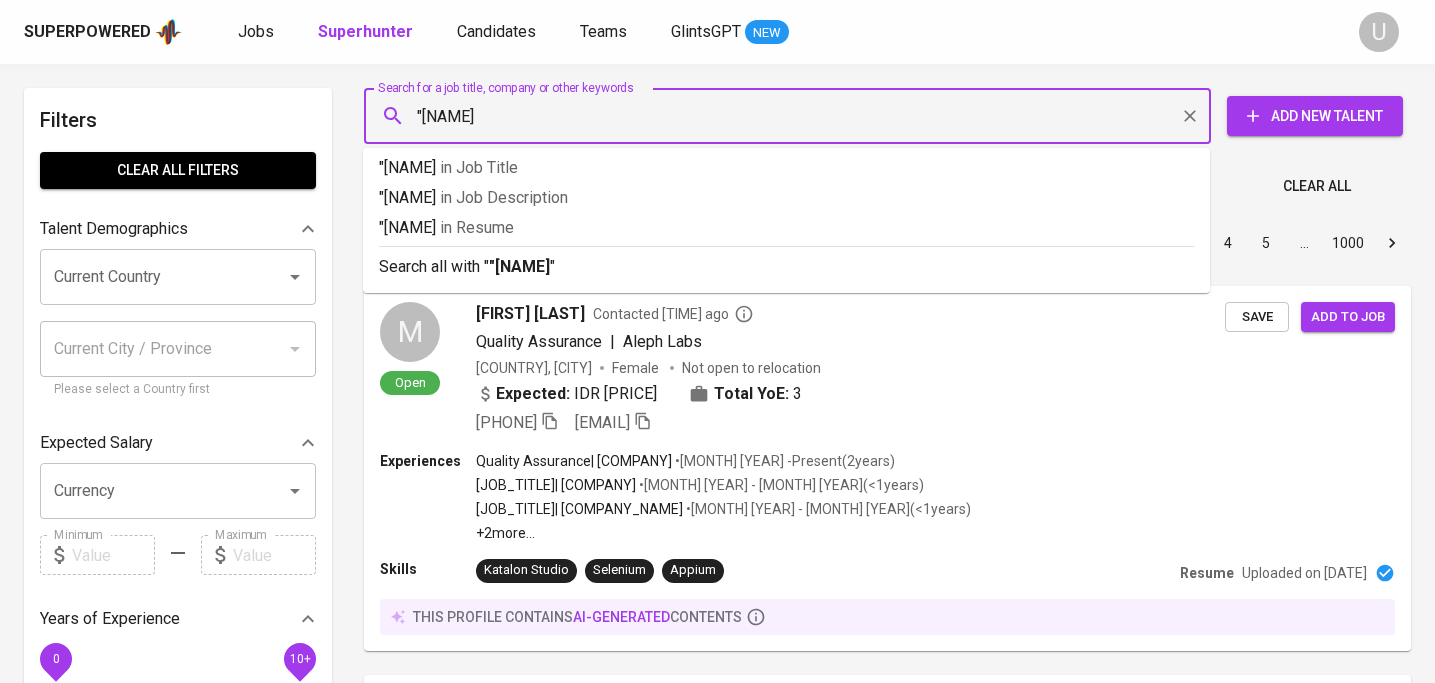 type on ""[NAME]"" 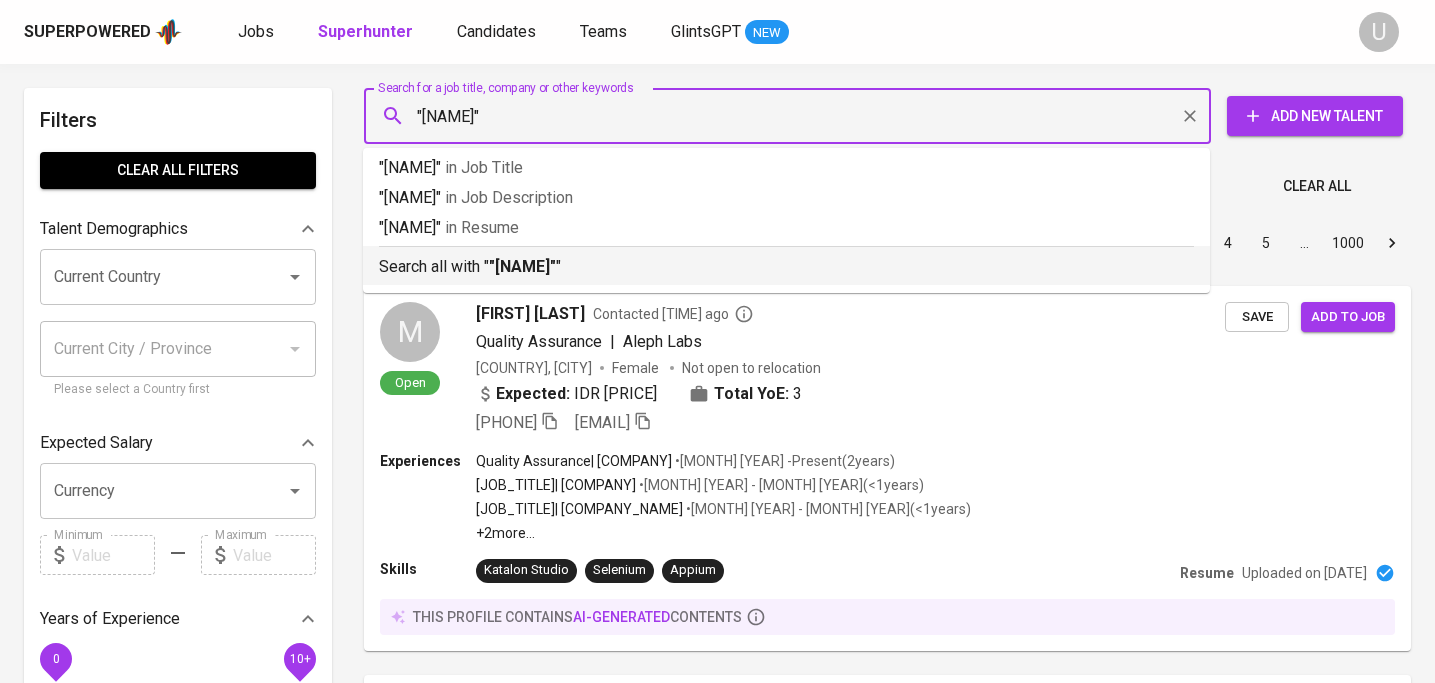 click on ""Elsa Ongyunius"   in   Job Title "Elsa Ongyunius"   in   Job Description "Elsa Ongyunius"   in   Resume Search all with " "Elsa Ongyunius" "" at bounding box center [786, 220] 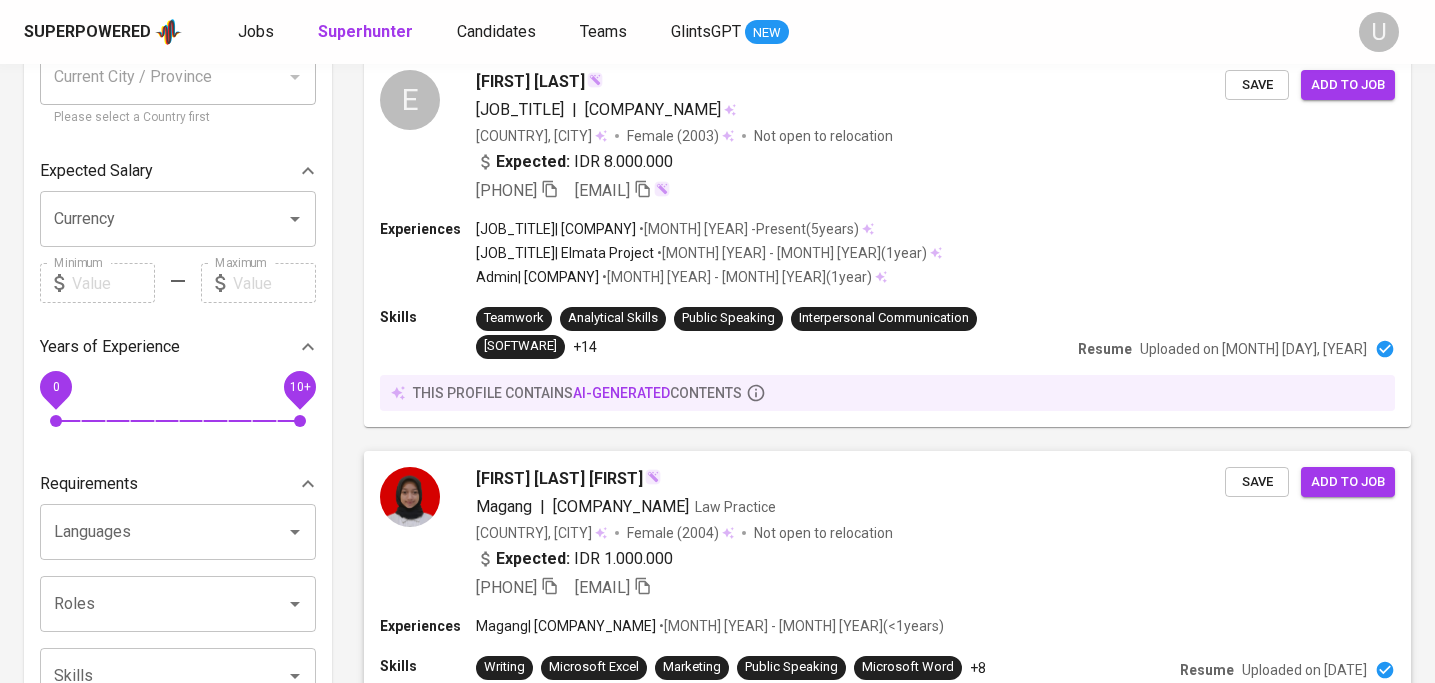 scroll, scrollTop: 0, scrollLeft: 0, axis: both 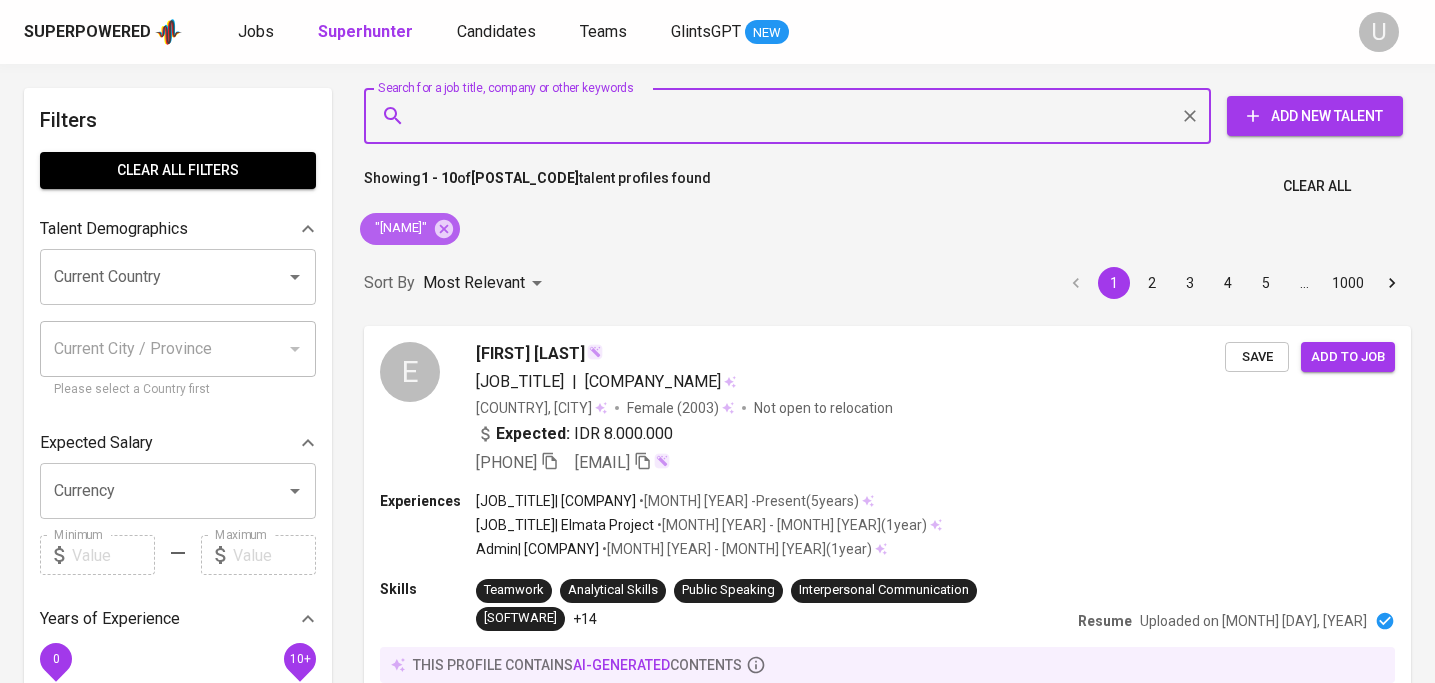 click 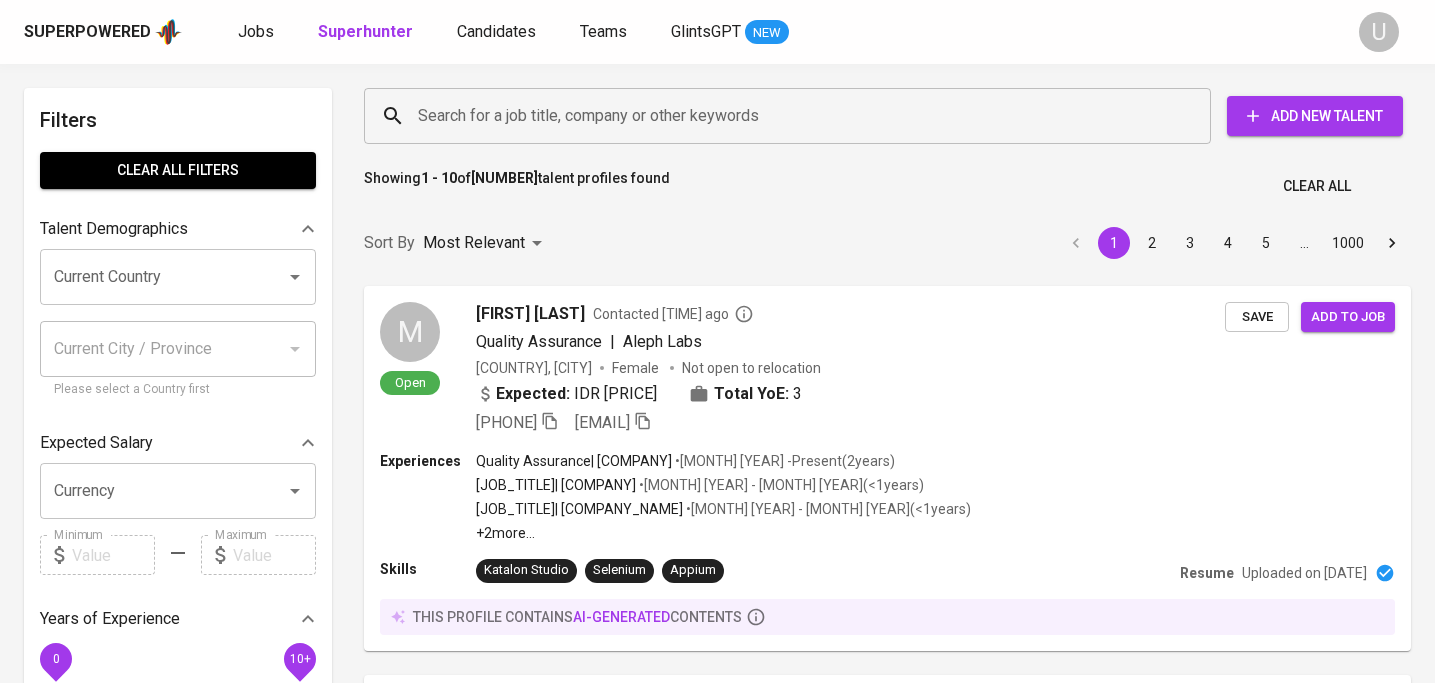 click on "Search for a job title, company or other keywords" at bounding box center [787, 116] 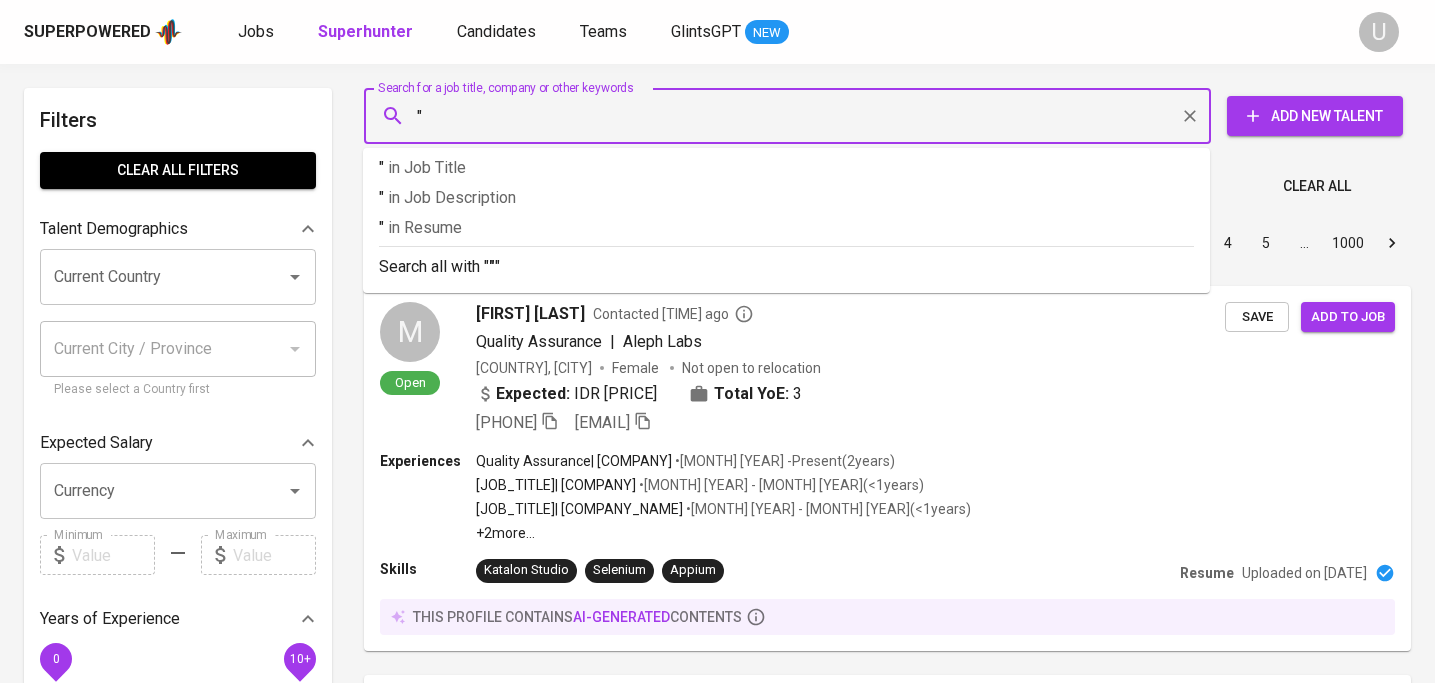 paste on "Angelica Gabriella Sompie" 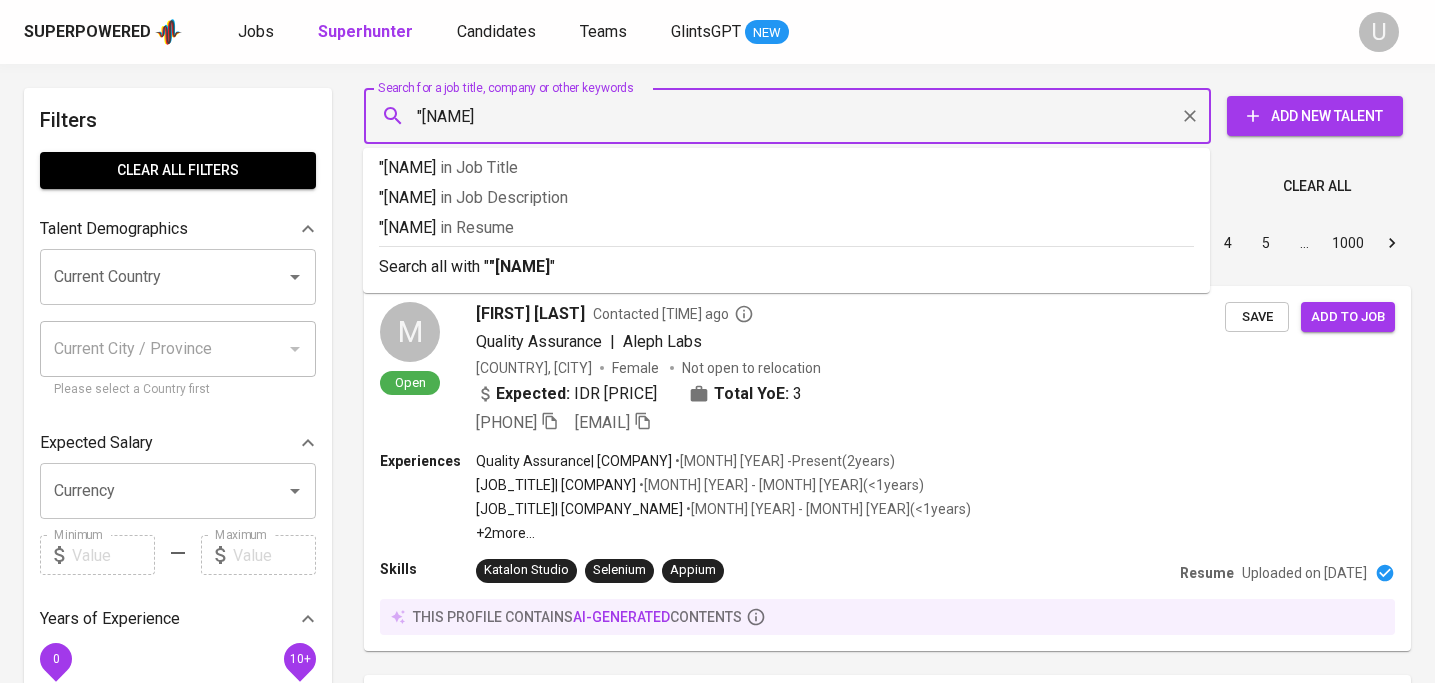 type on ""Angelica Gabriella Sompie"" 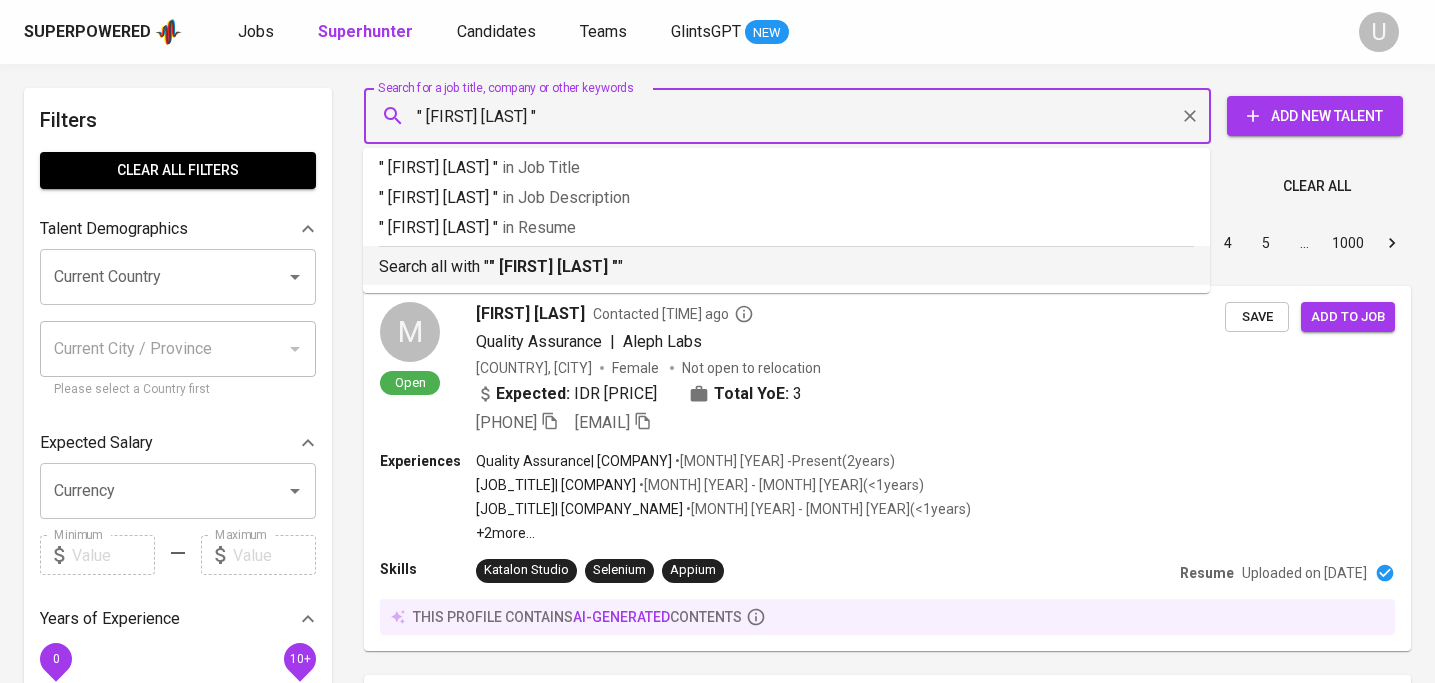 click on ""Angelica Gabriella Sompie"" at bounding box center (553, 266) 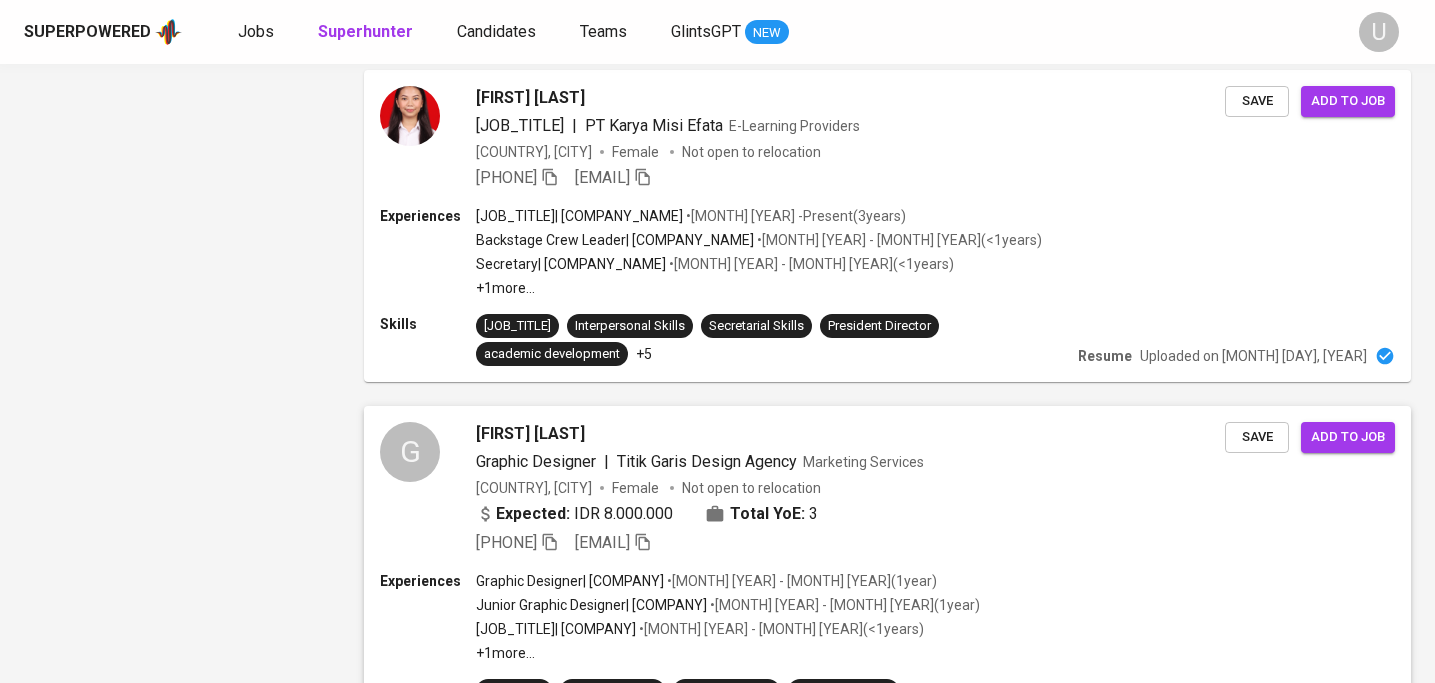 scroll, scrollTop: 3391, scrollLeft: 0, axis: vertical 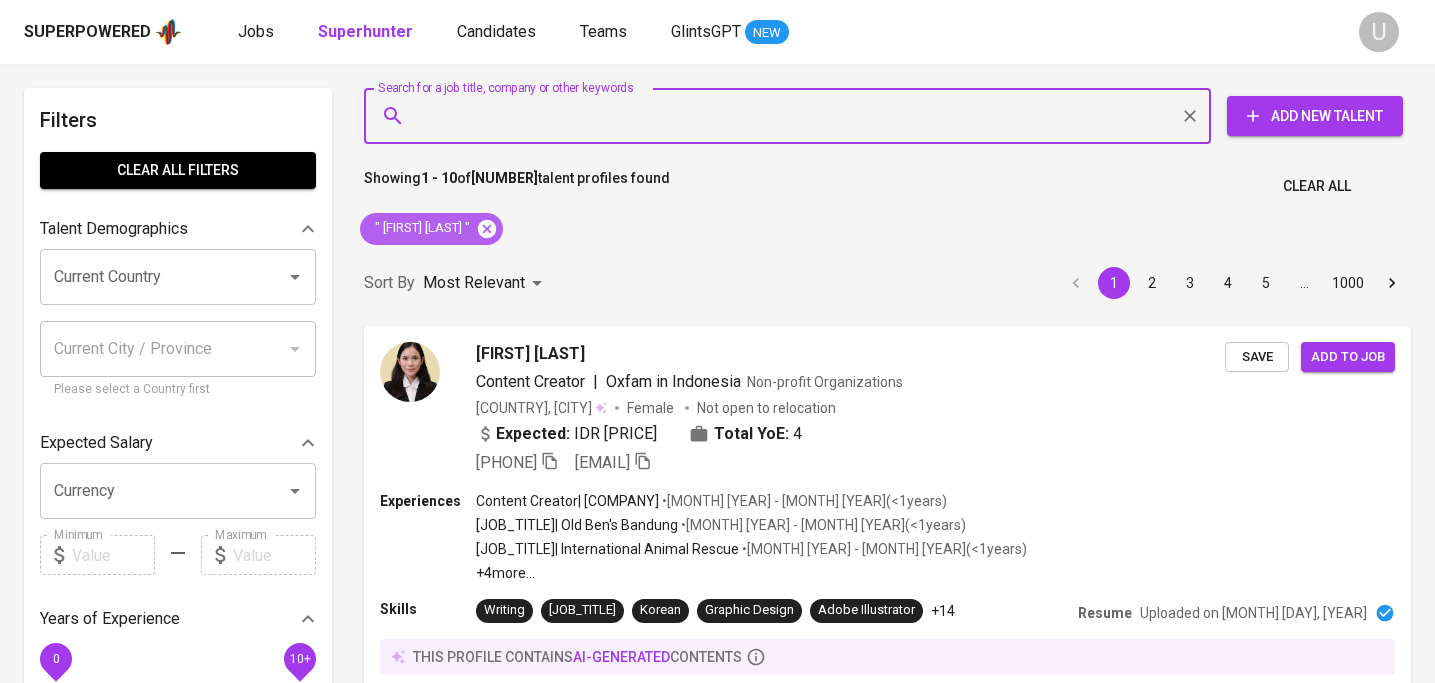 click 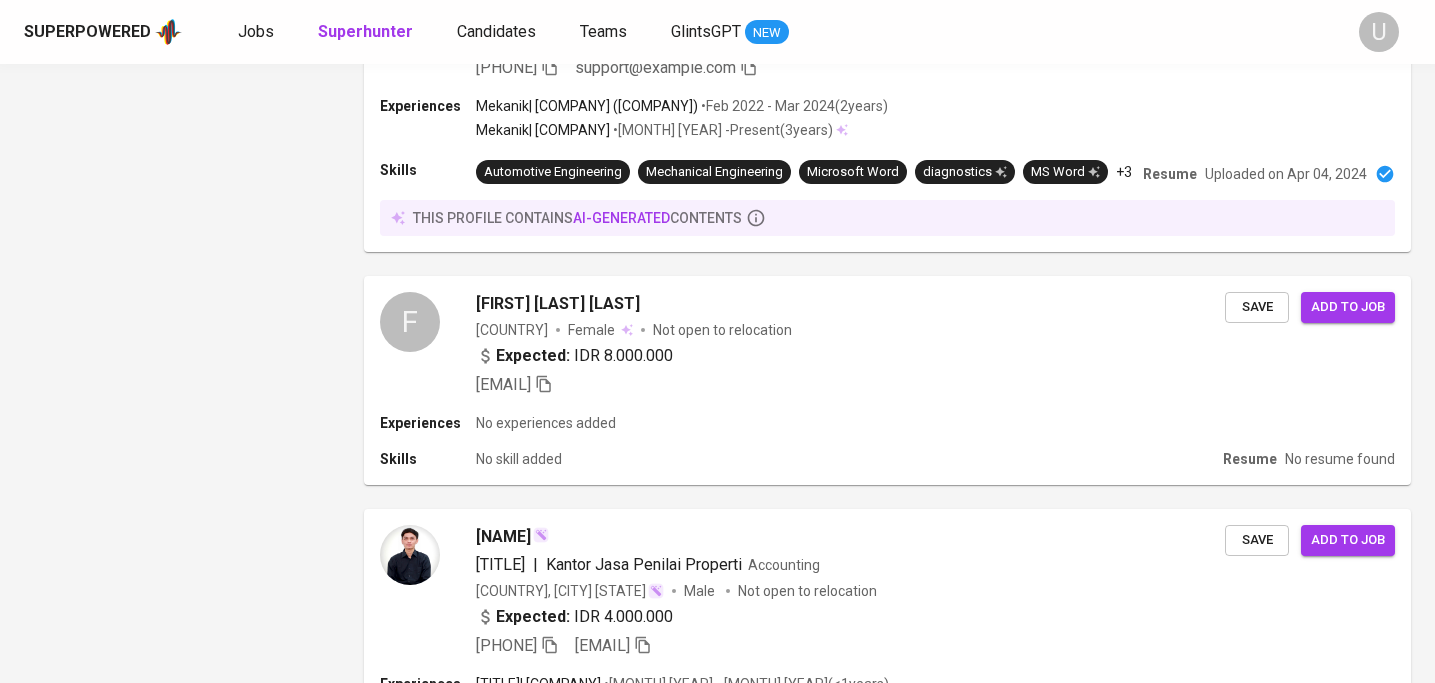 scroll, scrollTop: 1940, scrollLeft: 0, axis: vertical 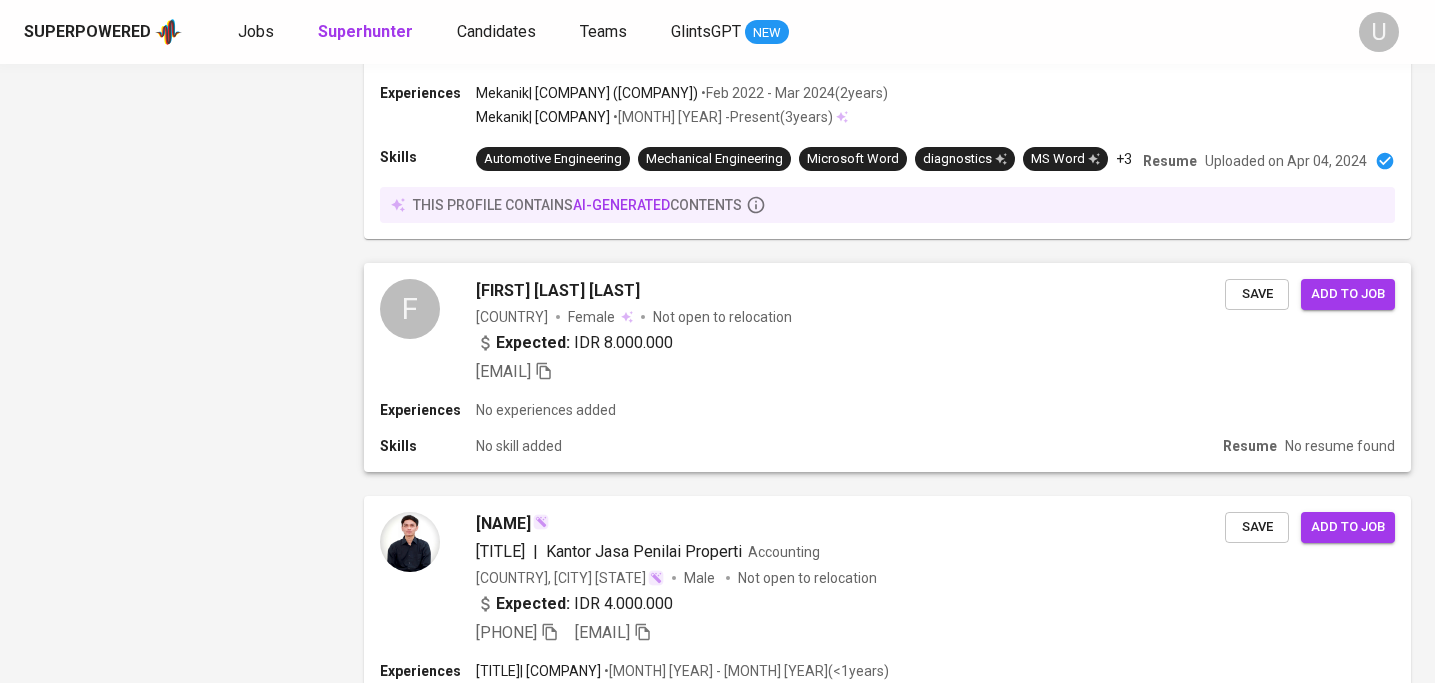 click on "SGD [AMOUNT] | IDR [AMOUNT] | [EMAIL]" at bounding box center (850, 331) 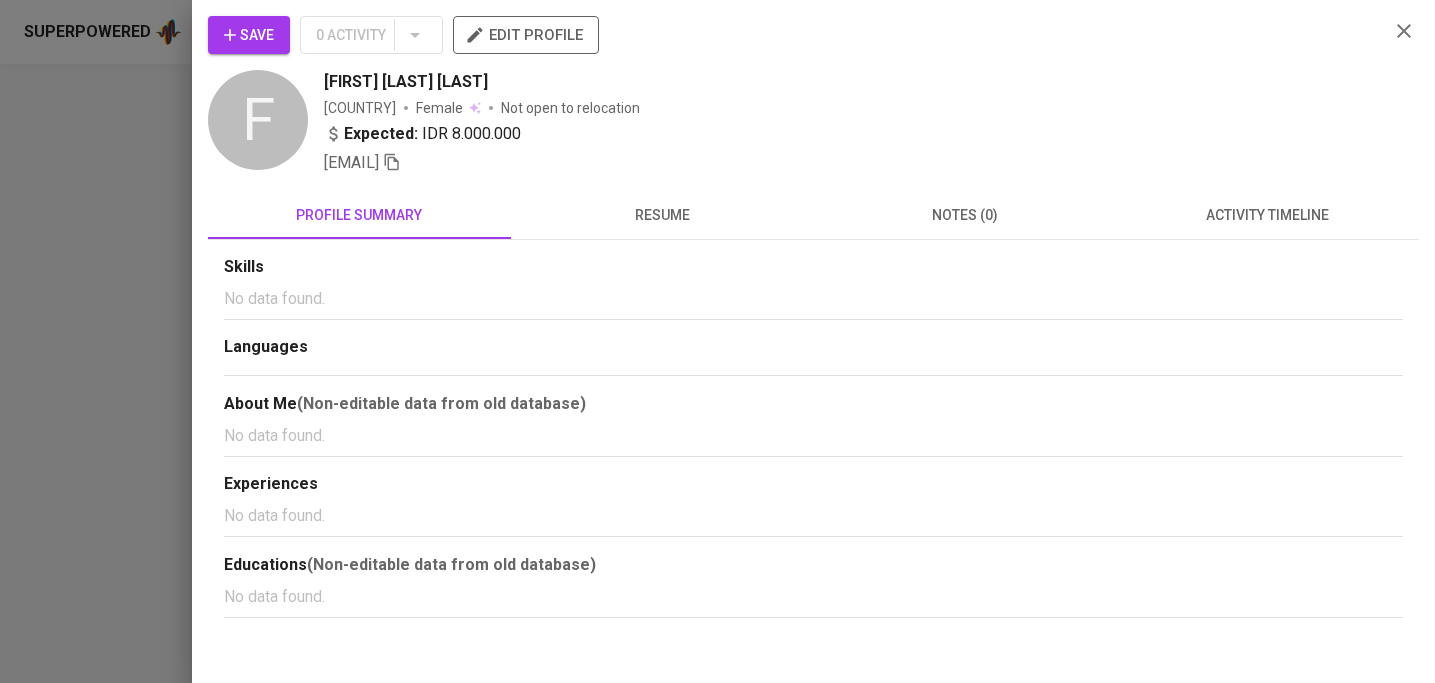 click on "resume" at bounding box center [662, 215] 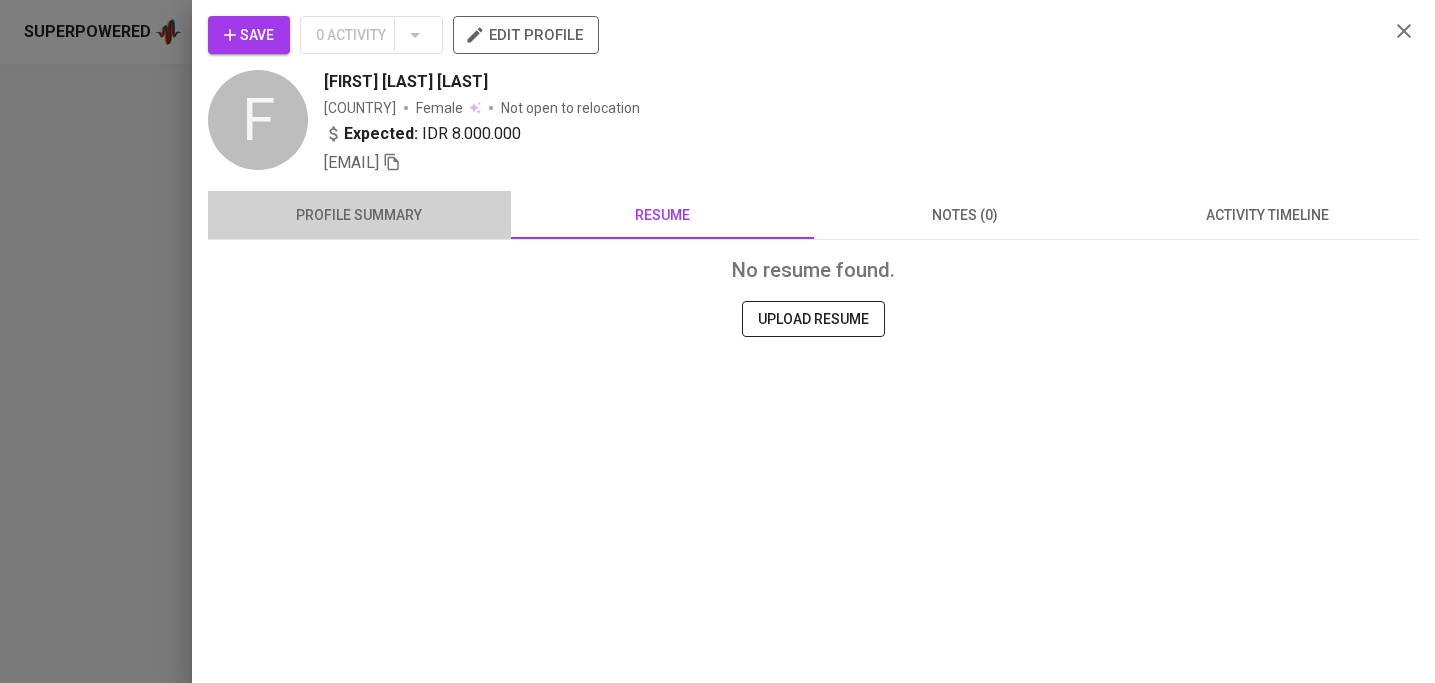 click on "profile summary" at bounding box center (359, 215) 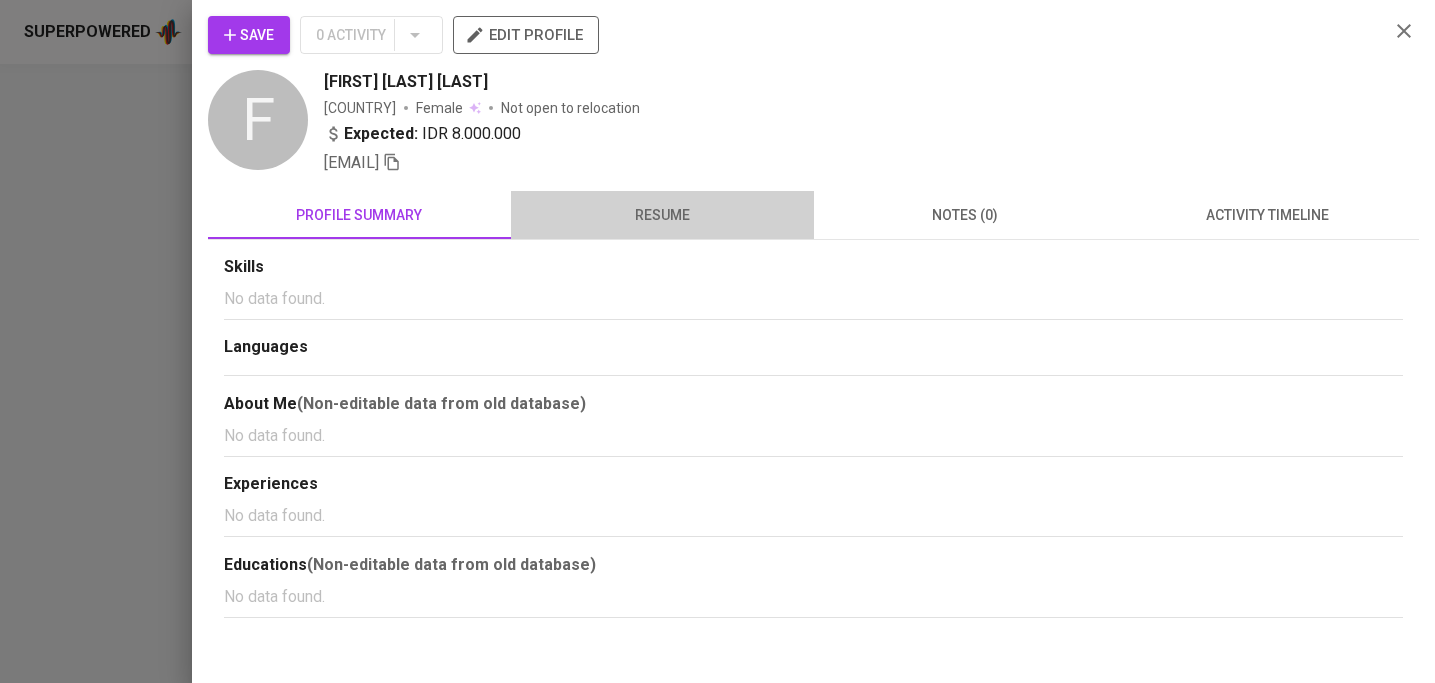 click on "resume" at bounding box center [662, 215] 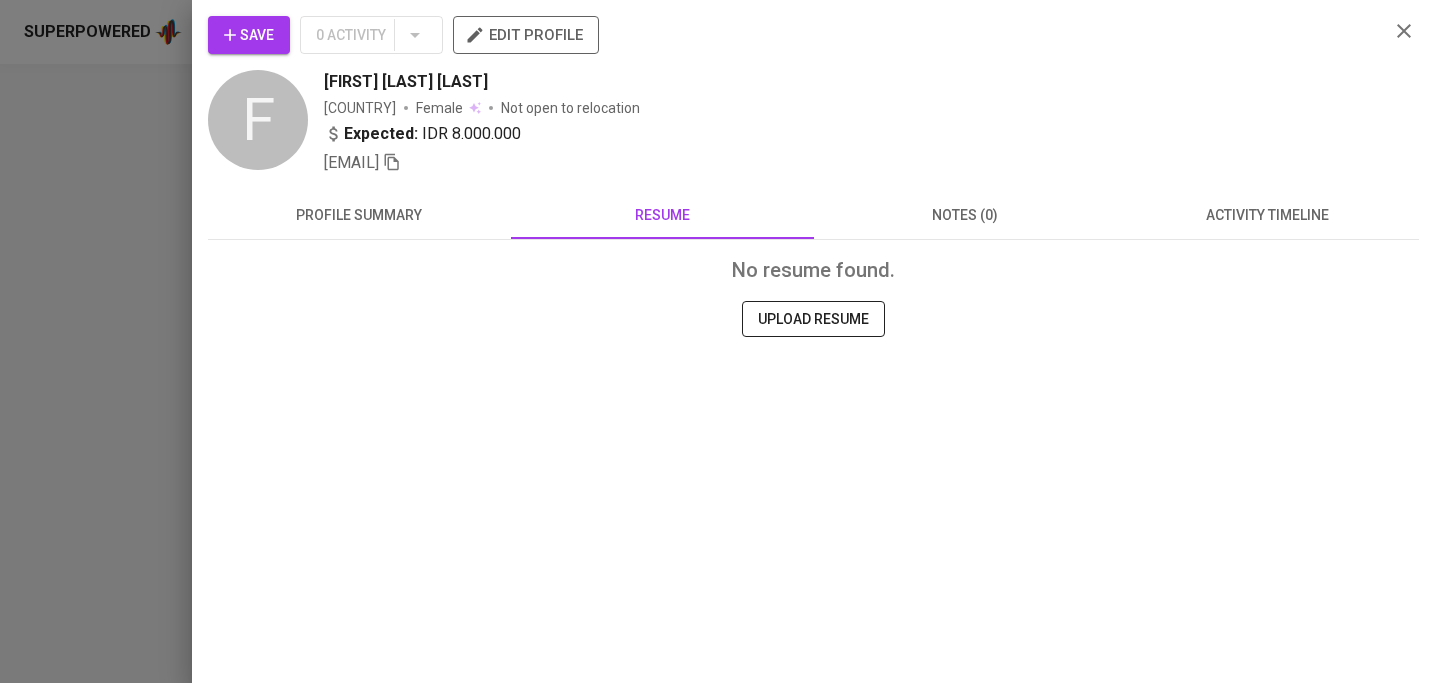 click 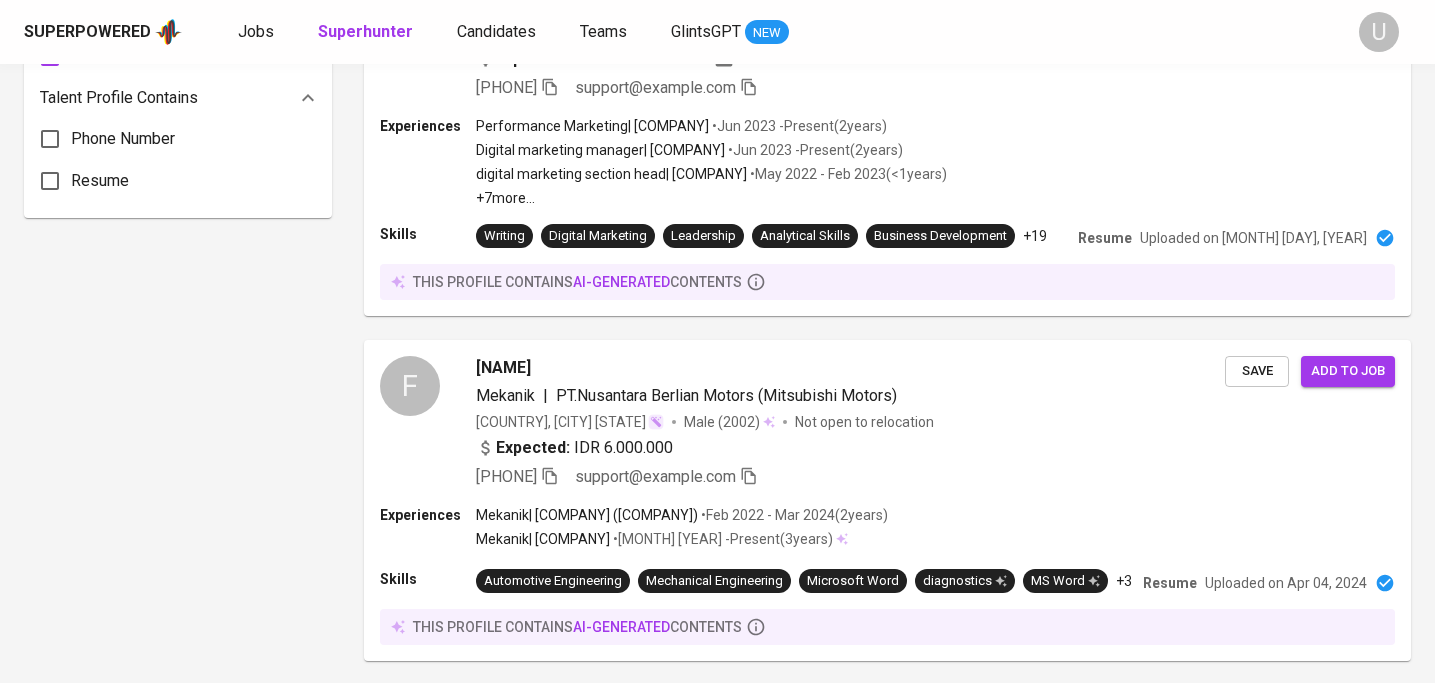 scroll, scrollTop: 0, scrollLeft: 0, axis: both 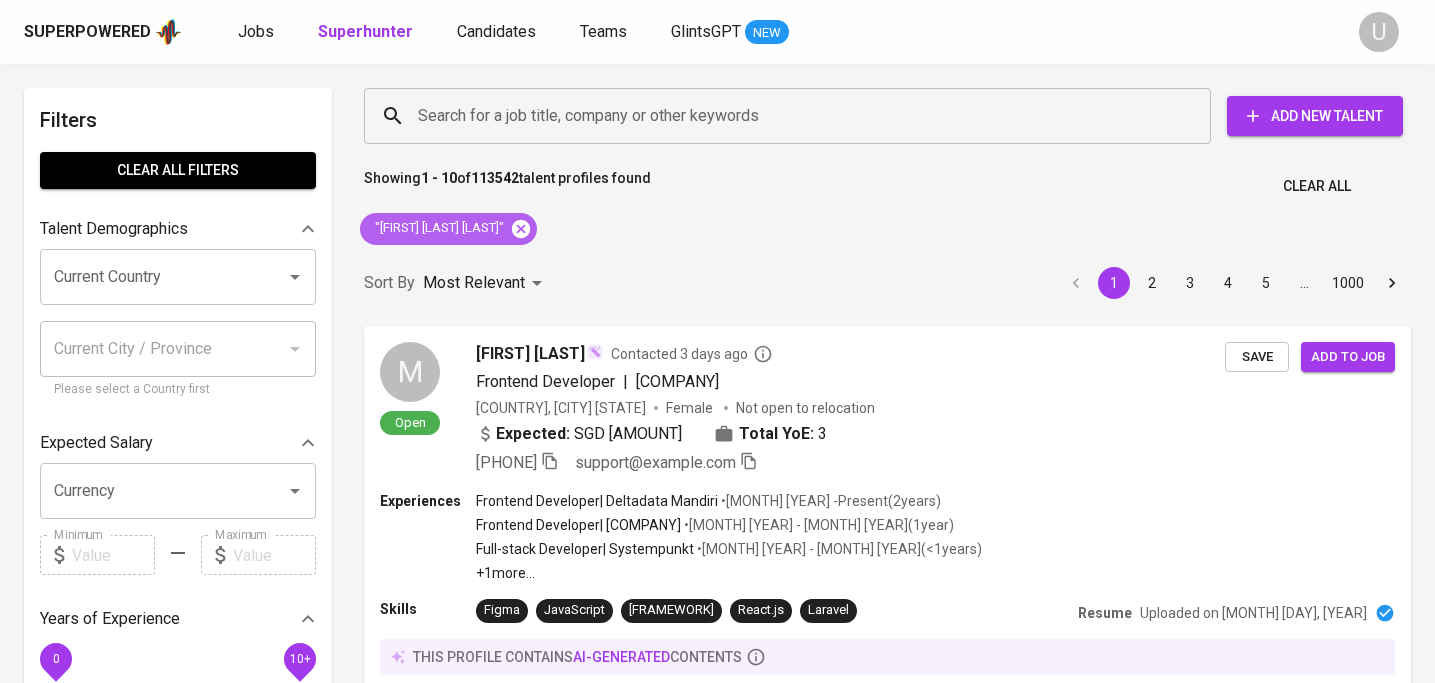 click 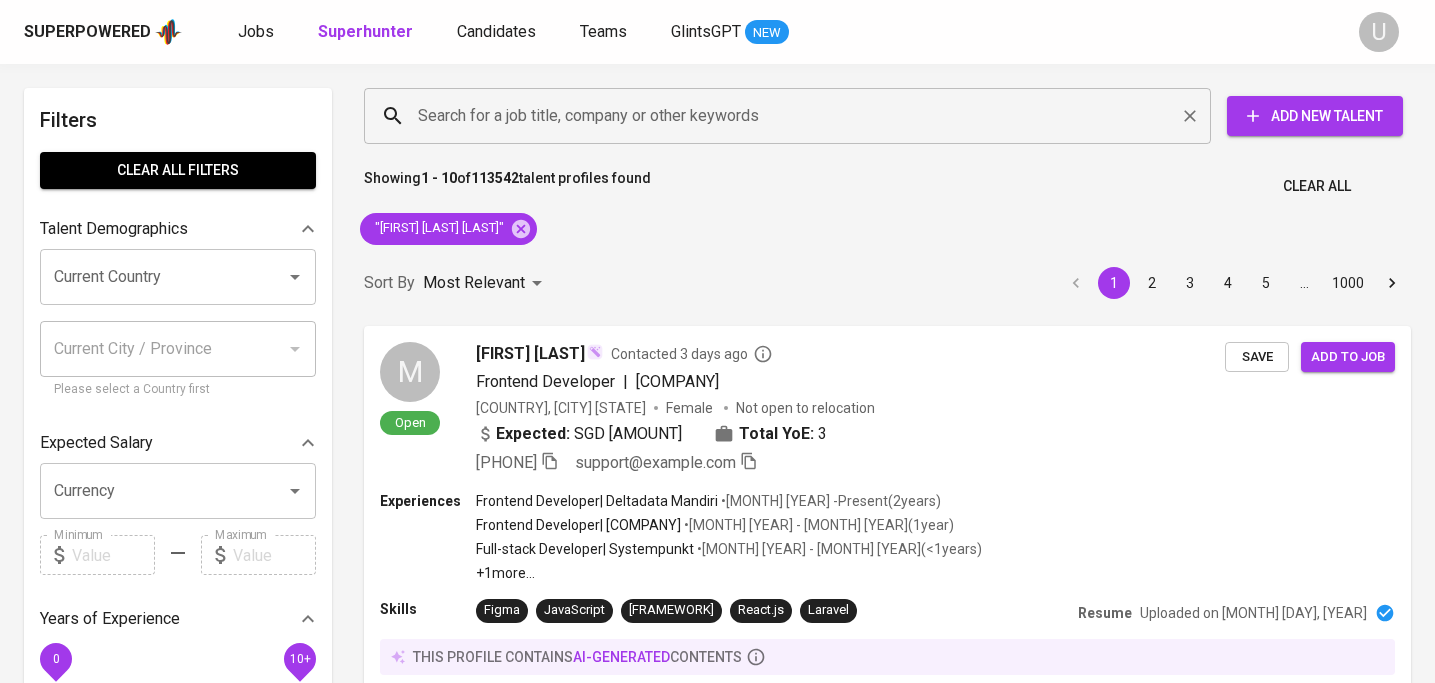 click on "Search for a job title, company or other keywords" at bounding box center (792, 116) 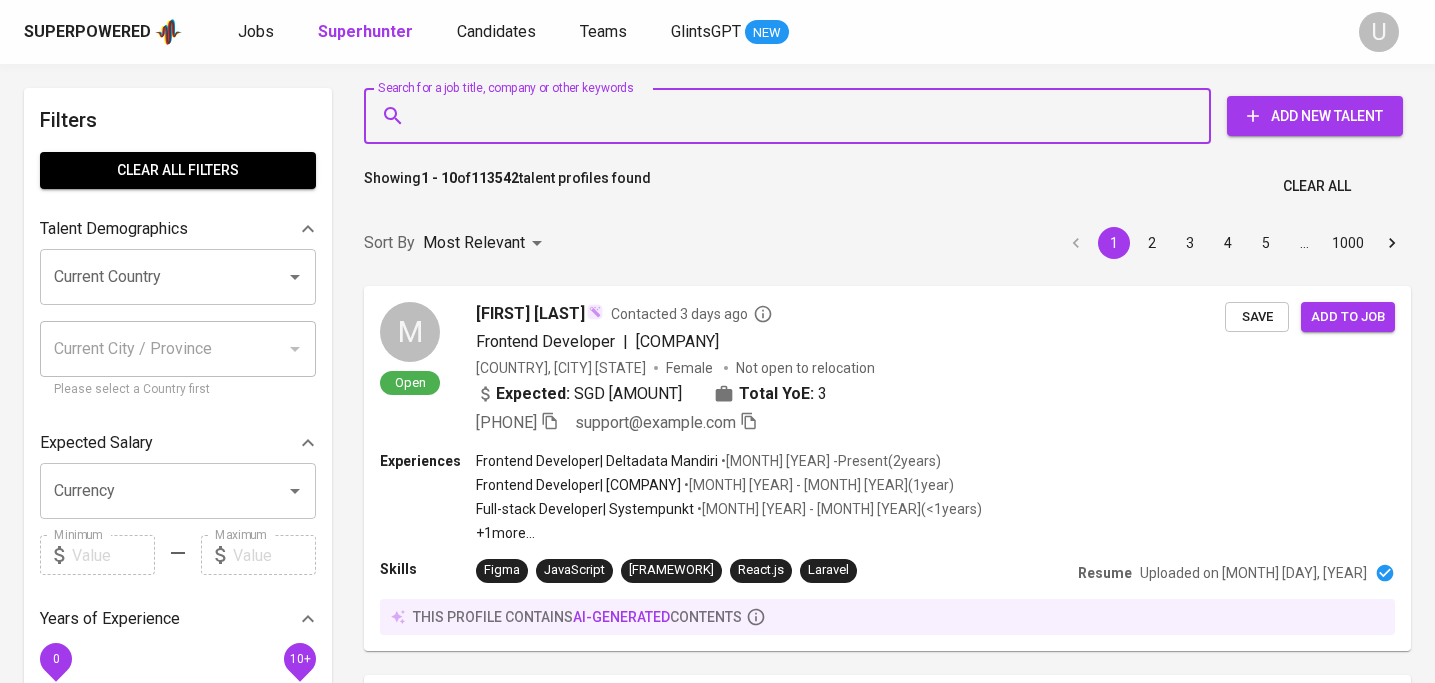click on "Search for a job title, company or other keywords" at bounding box center [792, 116] 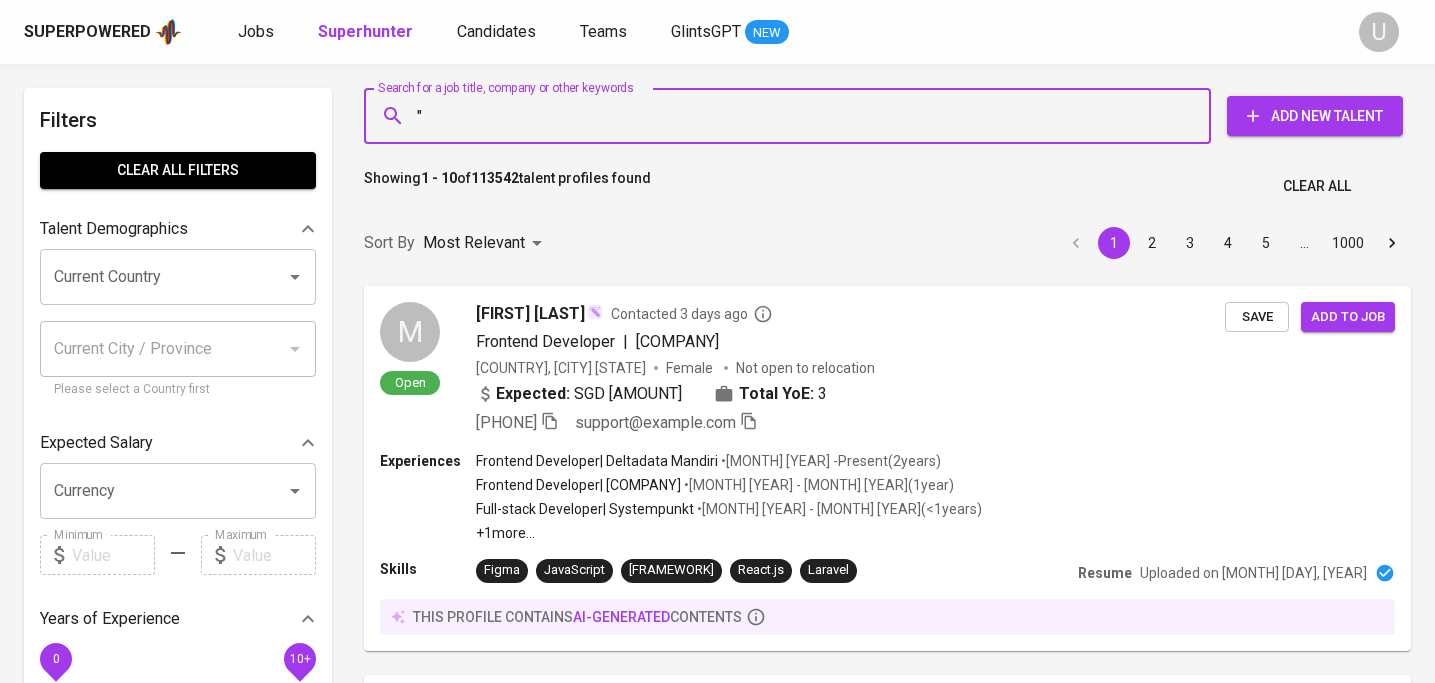 paste on "Tarida Isabella Patricia" 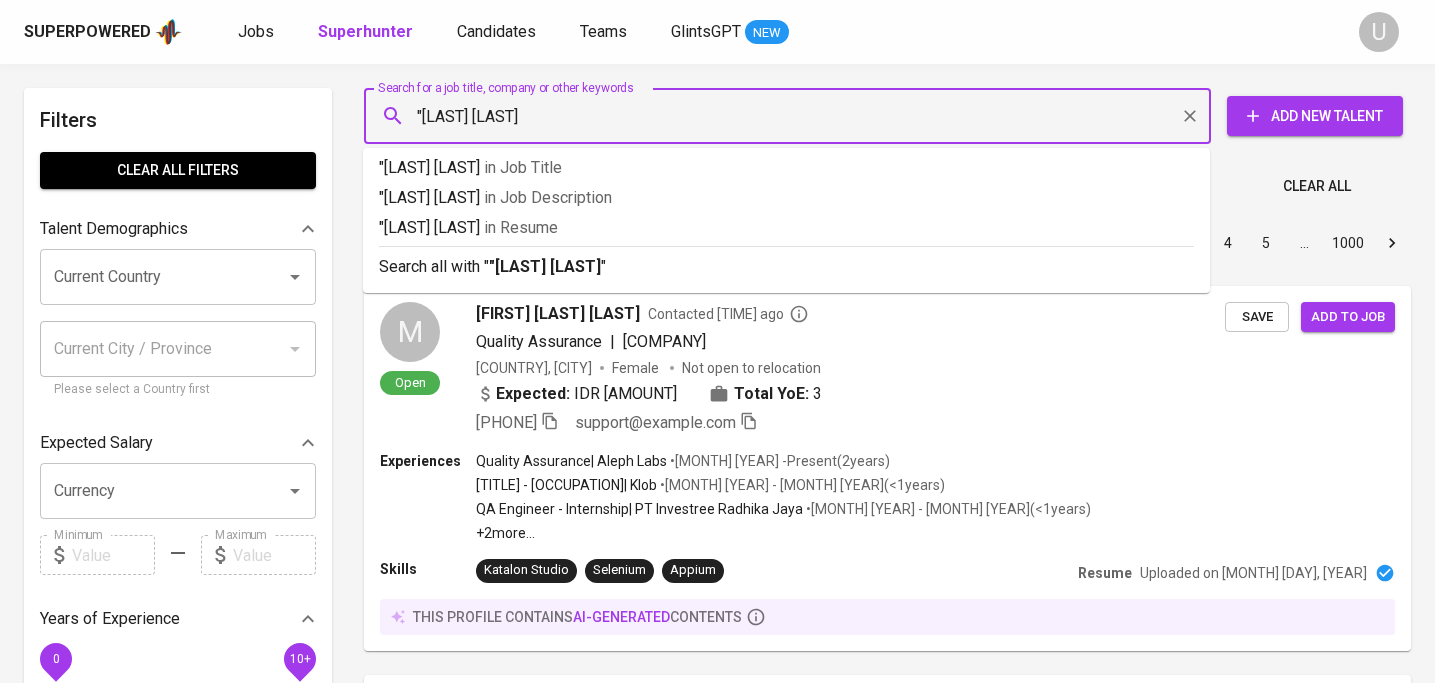 type on ""Tarida Isabella Patricia"" 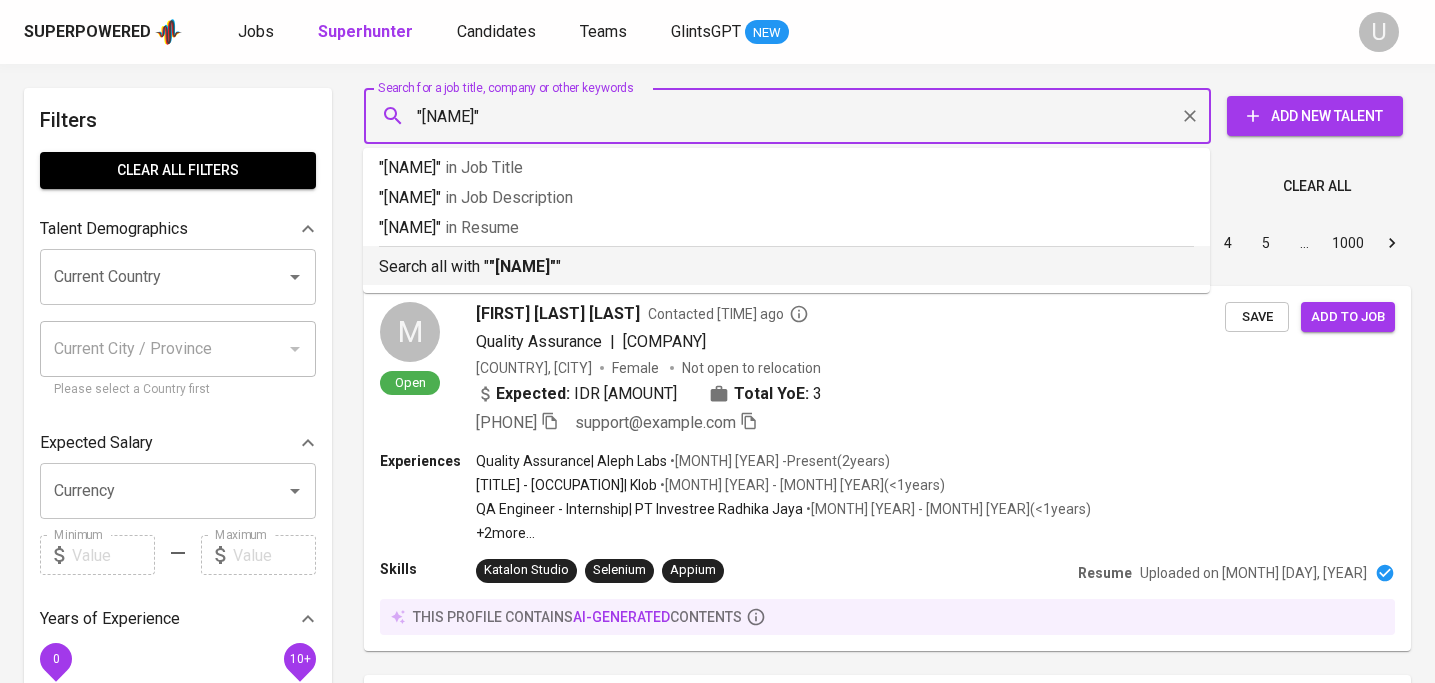 click on ""Tarida Isabella Patricia"" at bounding box center [522, 266] 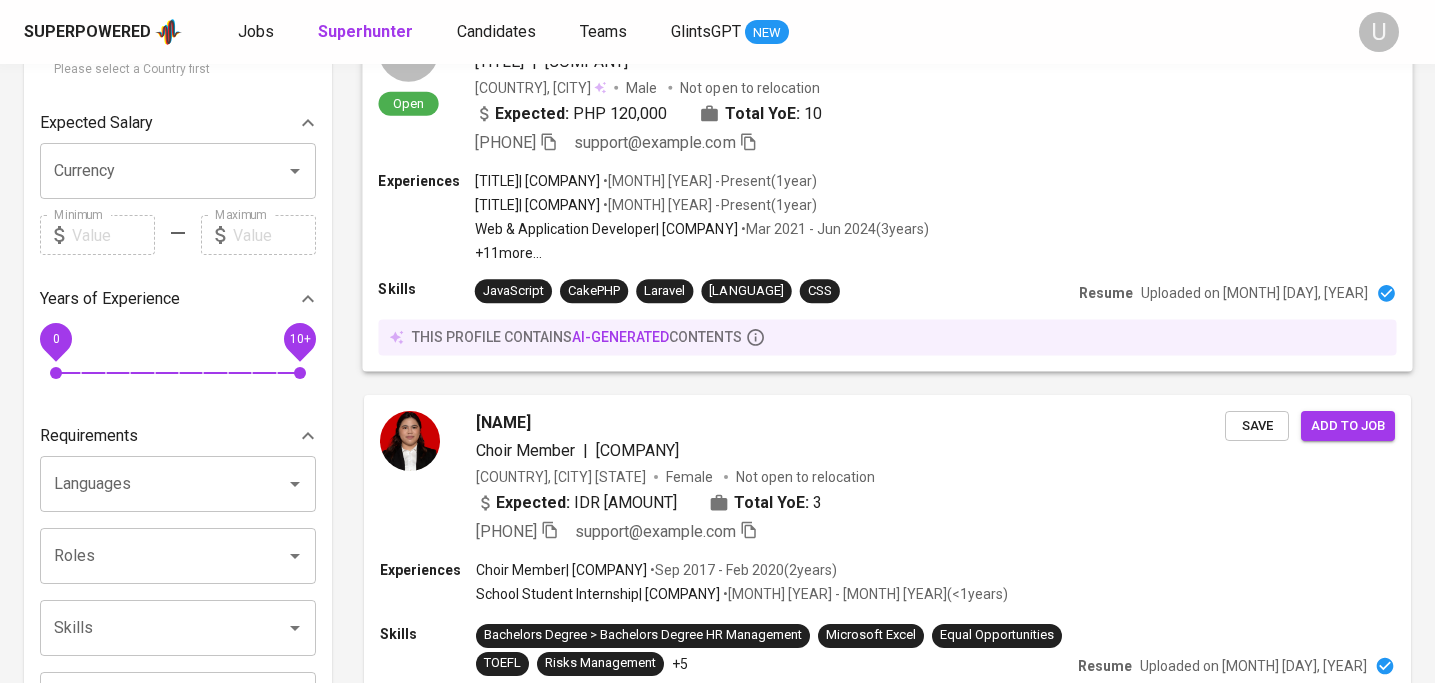 scroll, scrollTop: 337, scrollLeft: 0, axis: vertical 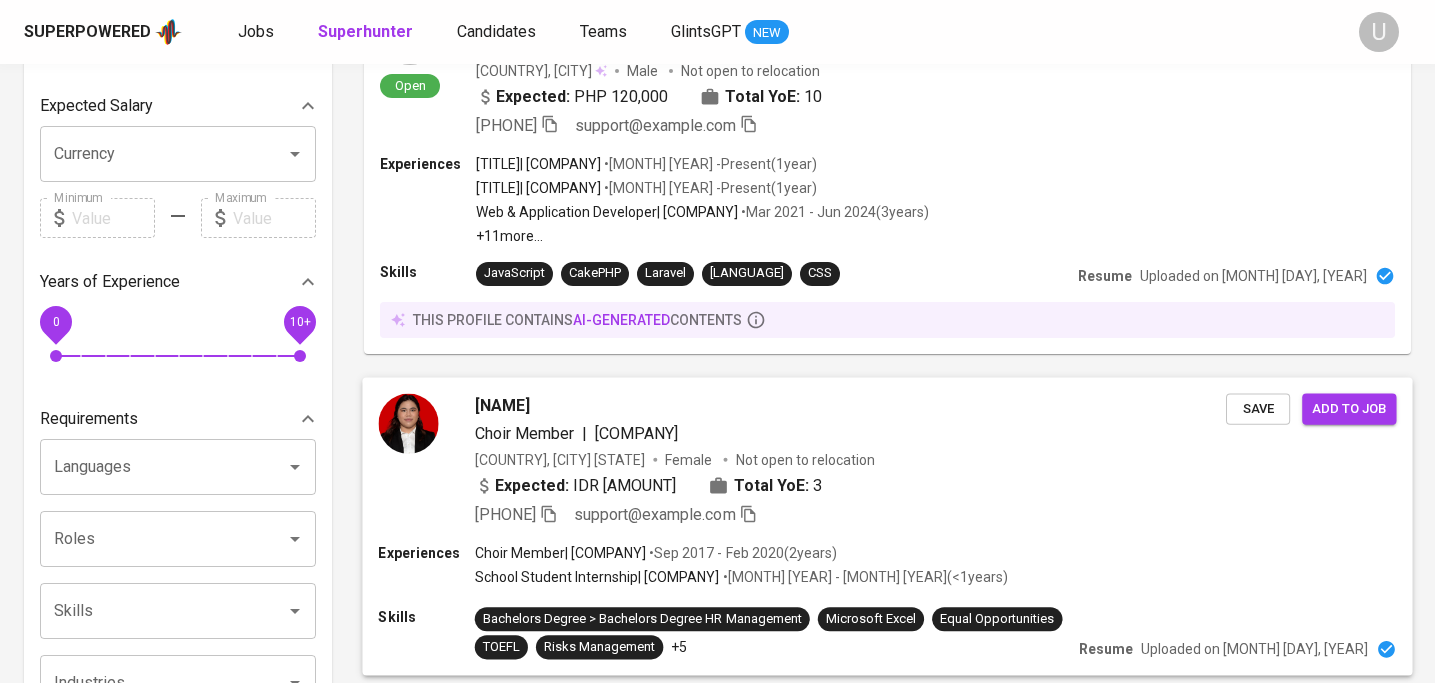click on "Tarida Isabella" at bounding box center [502, 405] 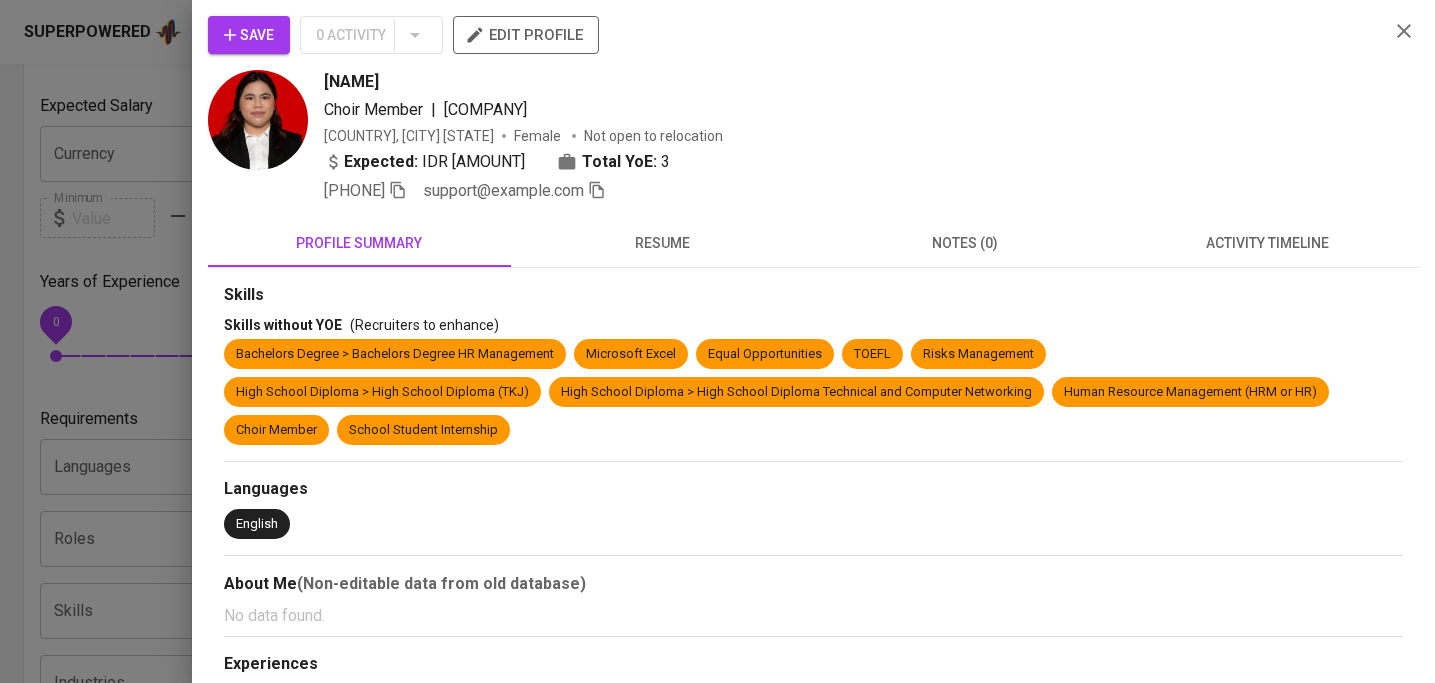 scroll, scrollTop: 473, scrollLeft: 0, axis: vertical 